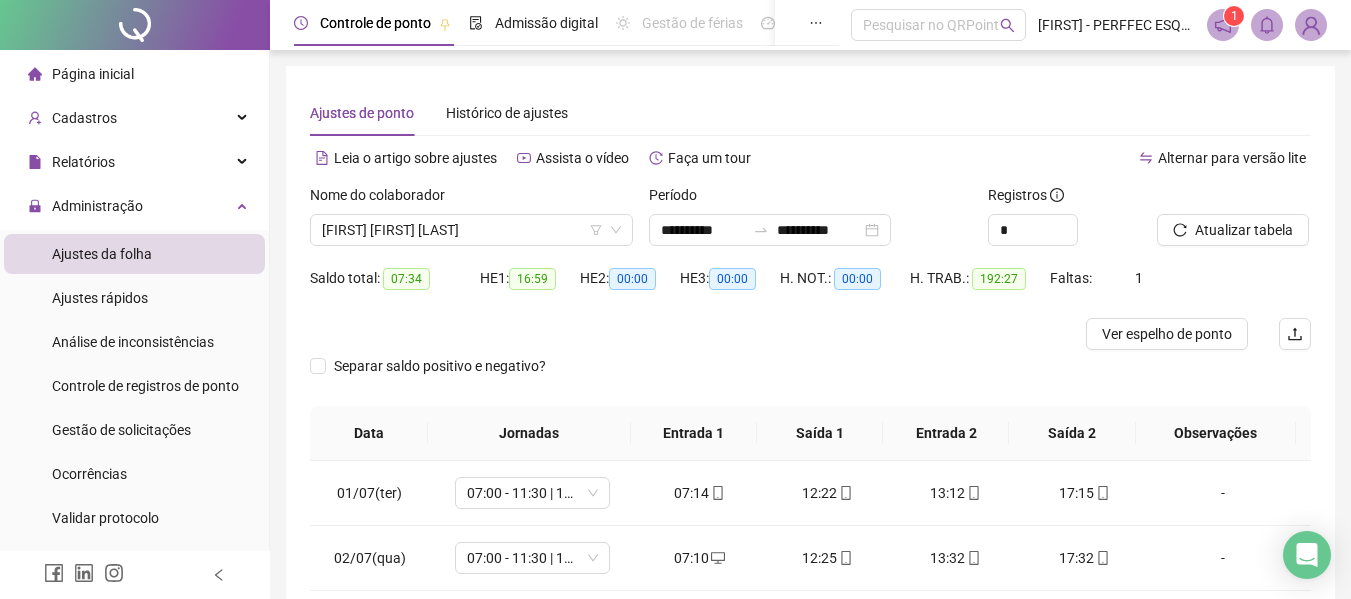 scroll, scrollTop: 200, scrollLeft: 0, axis: vertical 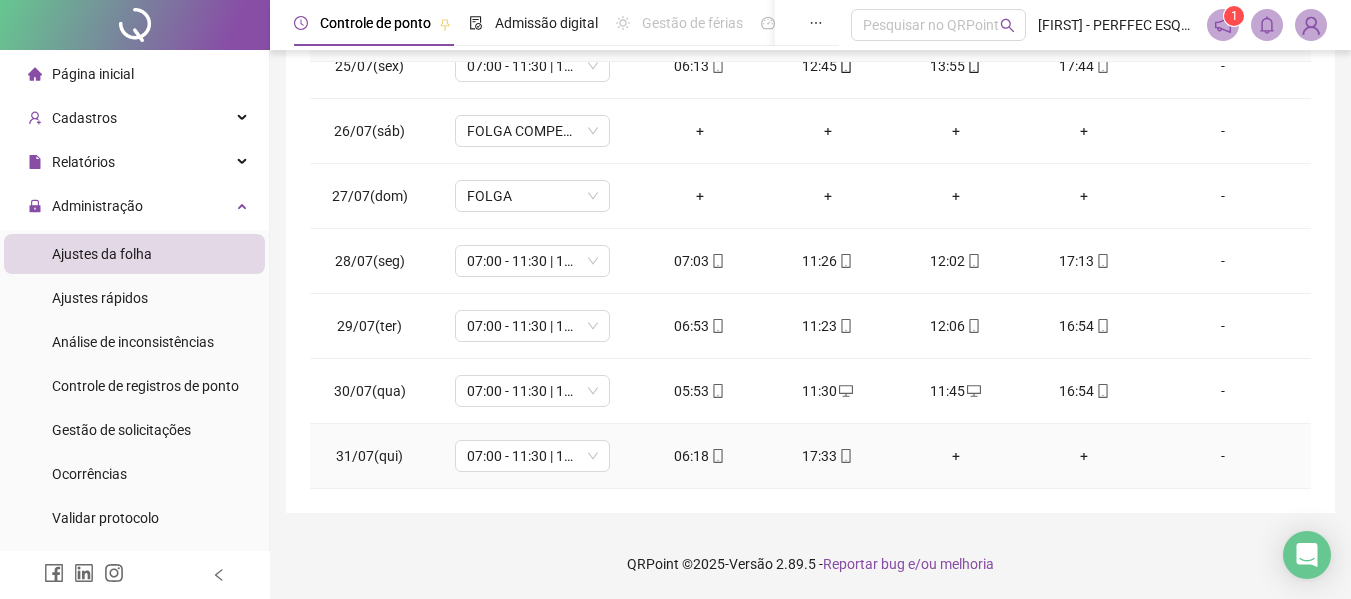 click on "+" at bounding box center (956, 456) 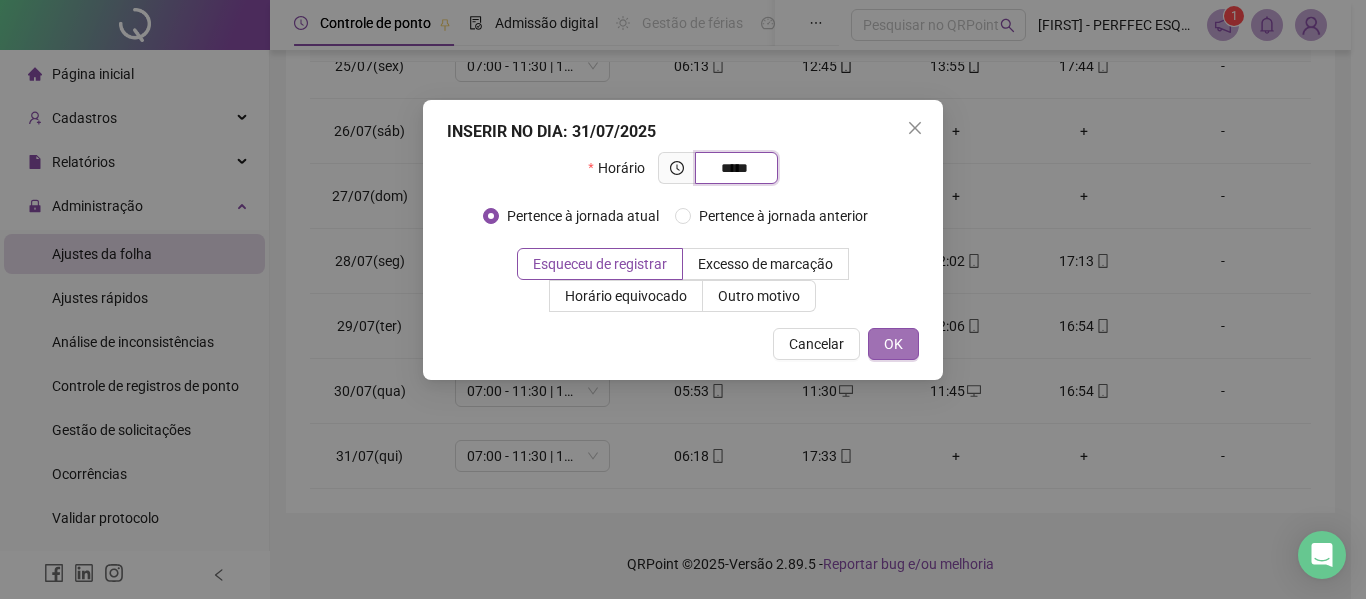 type on "*****" 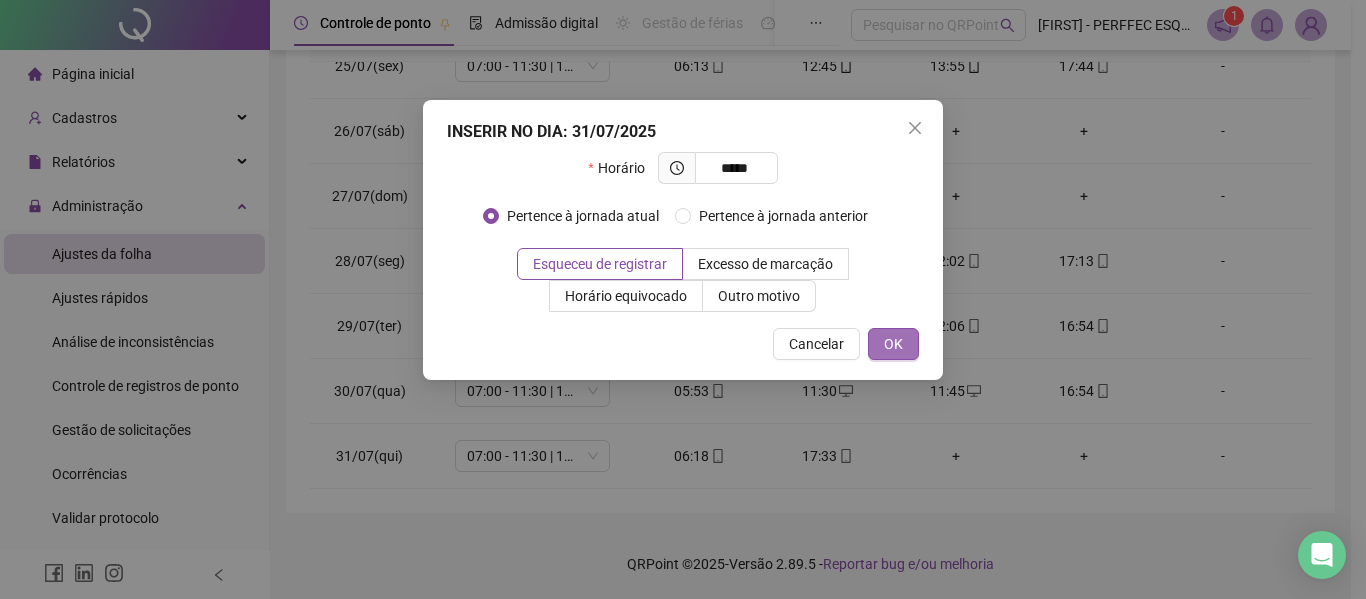 click on "OK" at bounding box center (893, 344) 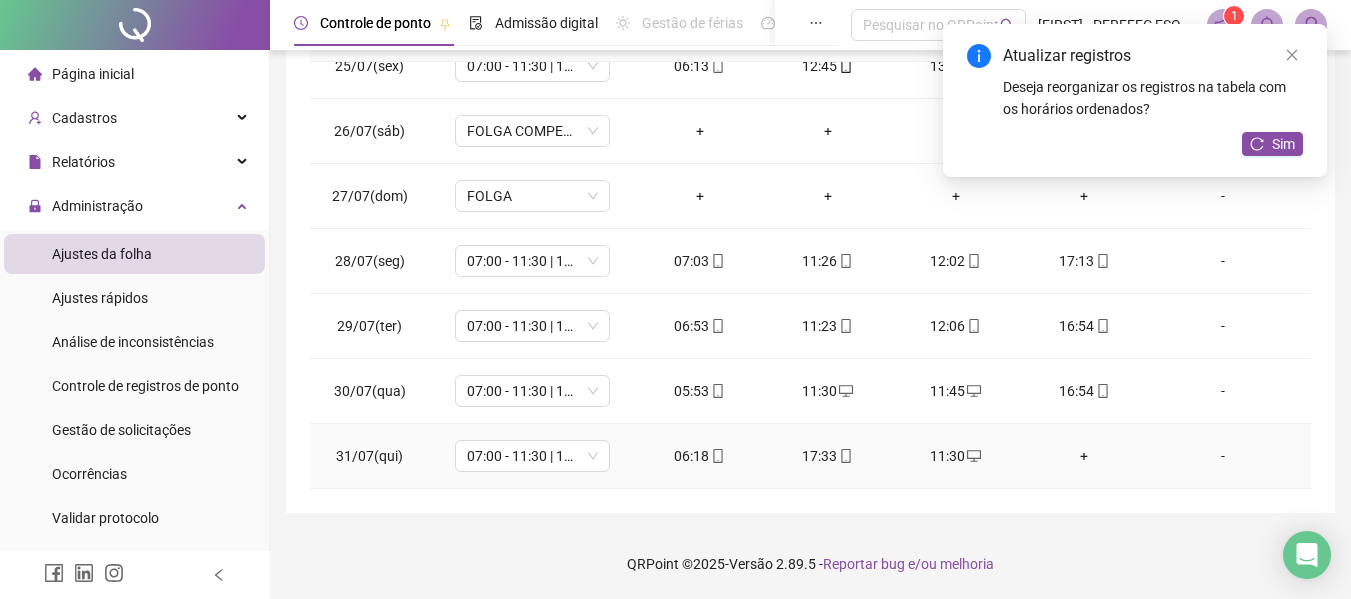 click on "+" at bounding box center (1084, 456) 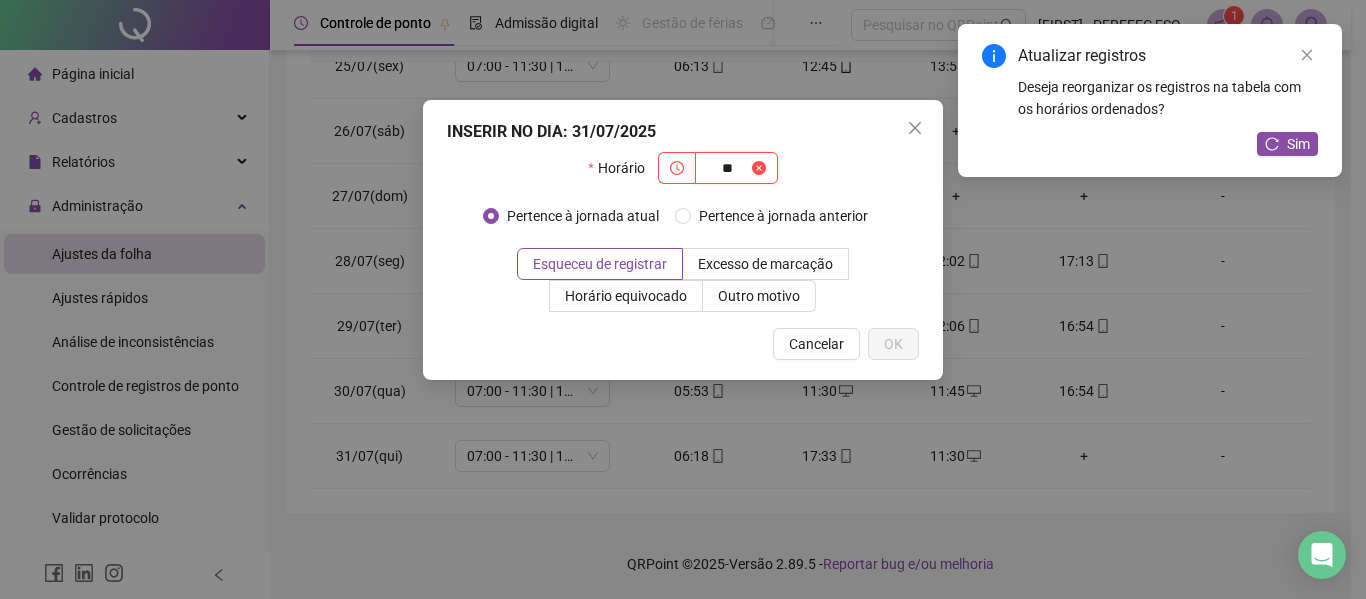 type on "*" 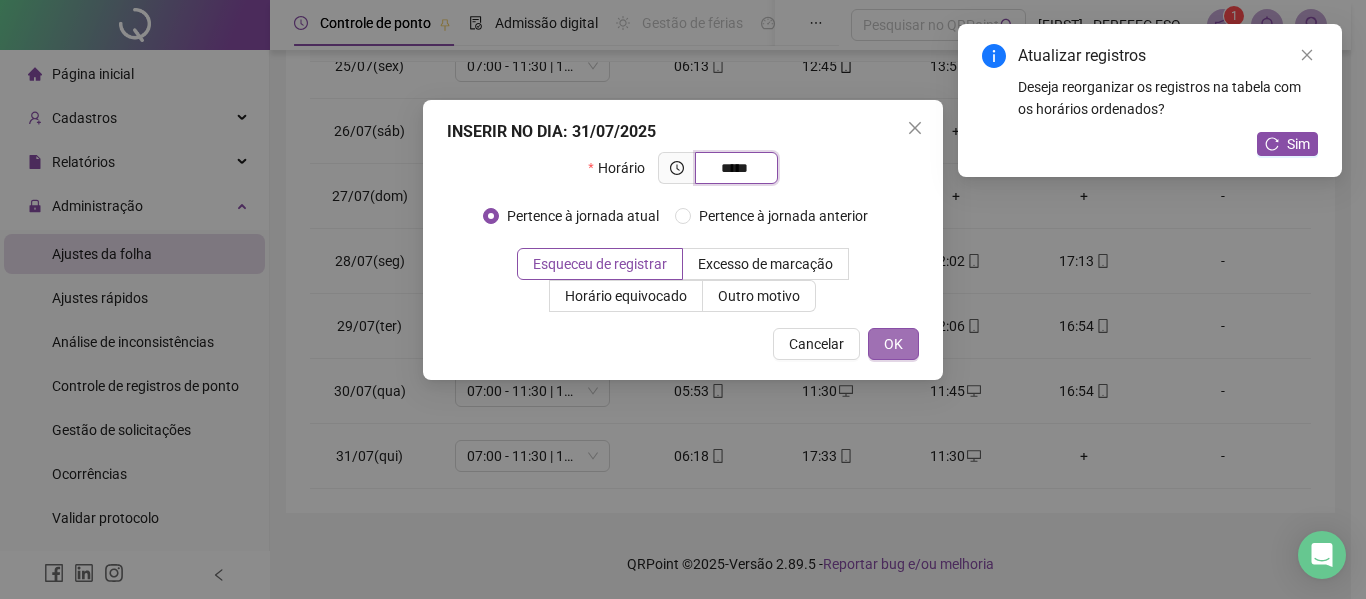 type on "*****" 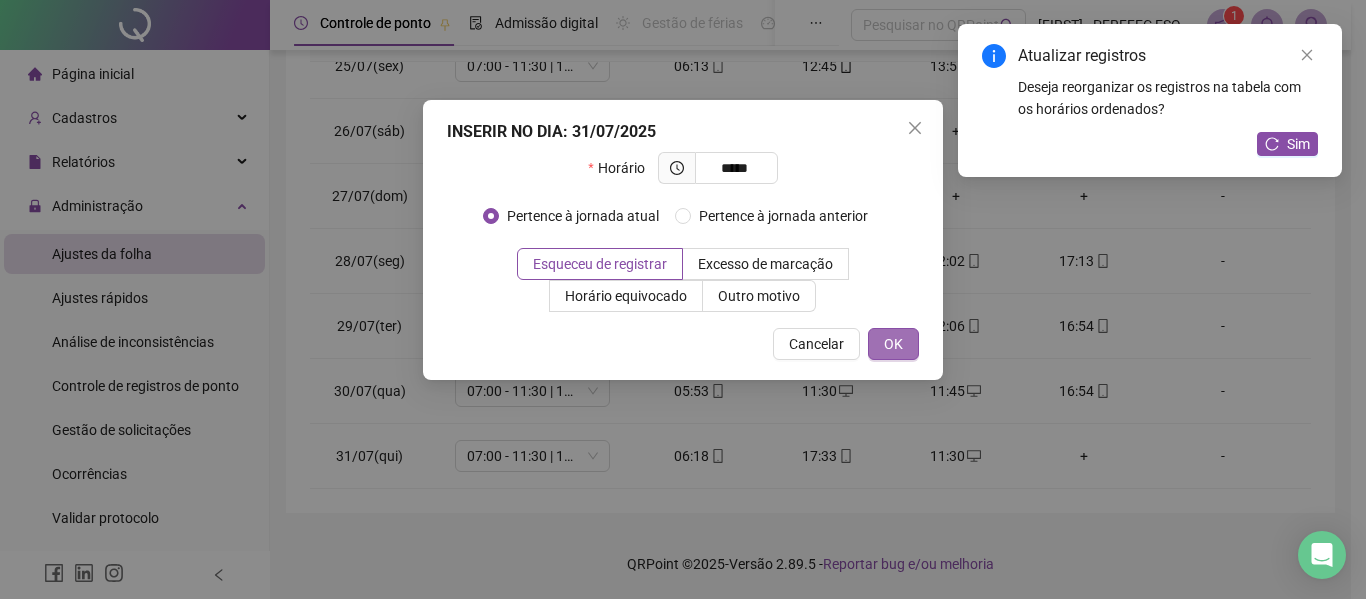 click on "OK" at bounding box center (893, 344) 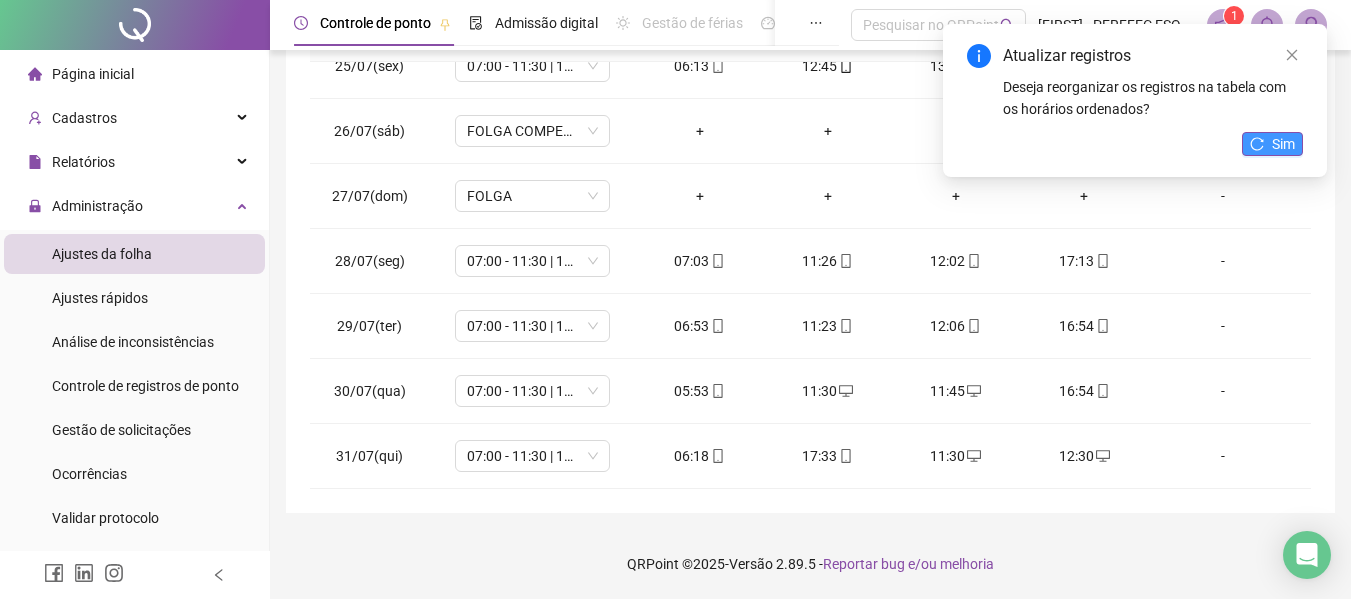 click on "Sim" at bounding box center [1272, 144] 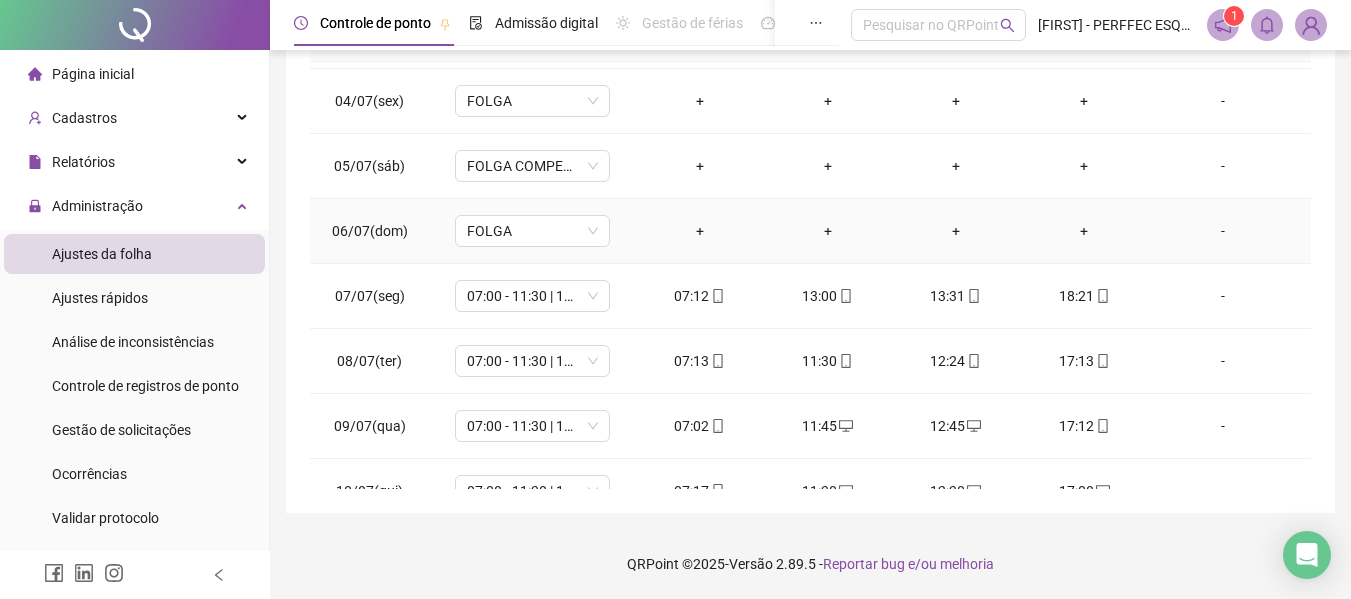 scroll, scrollTop: 0, scrollLeft: 0, axis: both 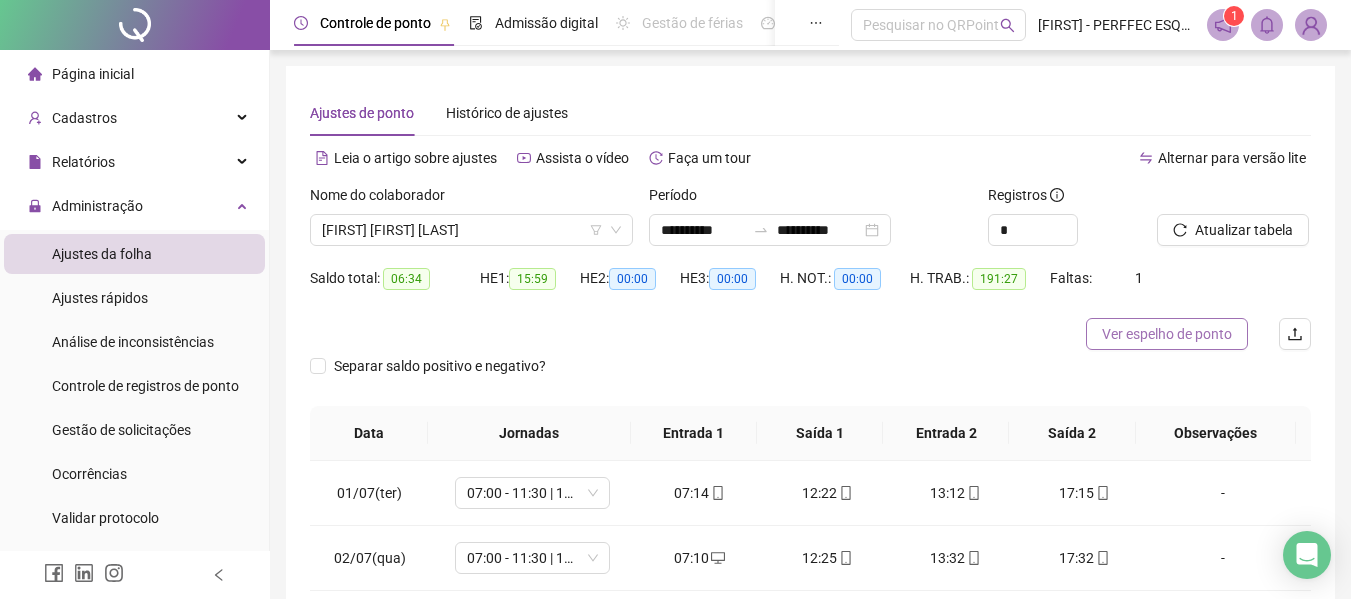 click on "Ver espelho de ponto" at bounding box center [1167, 334] 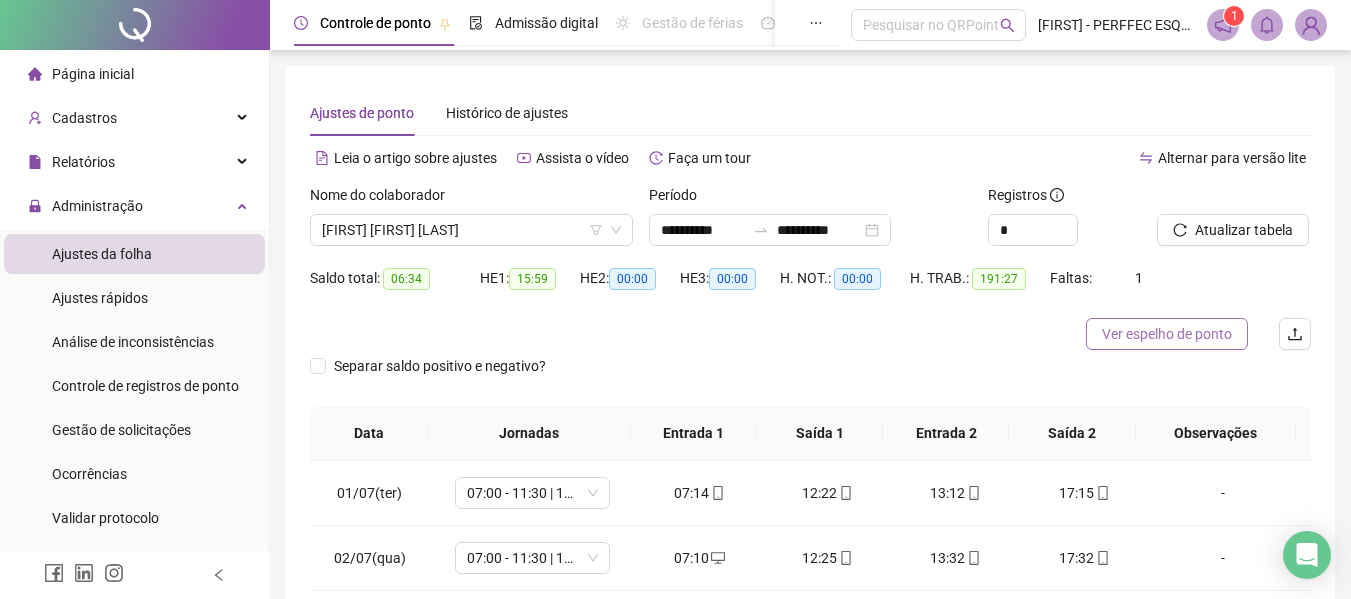 click on "Ver espelho de ponto" at bounding box center (1167, 334) 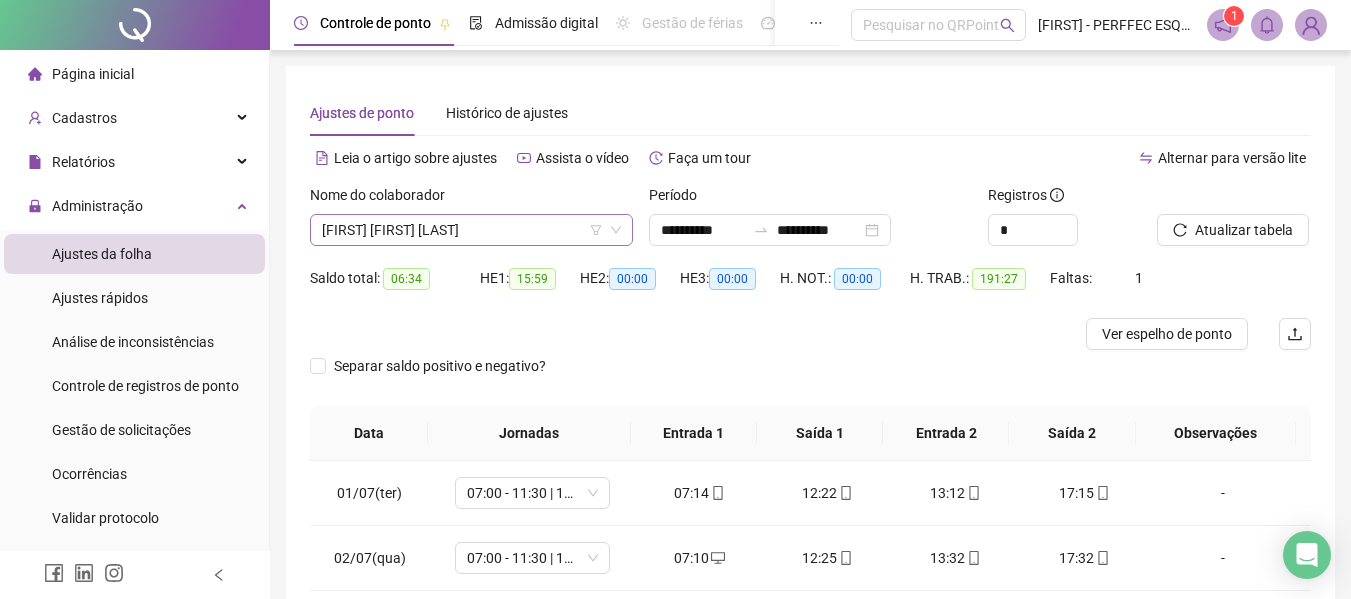 click on "[FIRST] [FIRST] [LAST]" at bounding box center (471, 230) 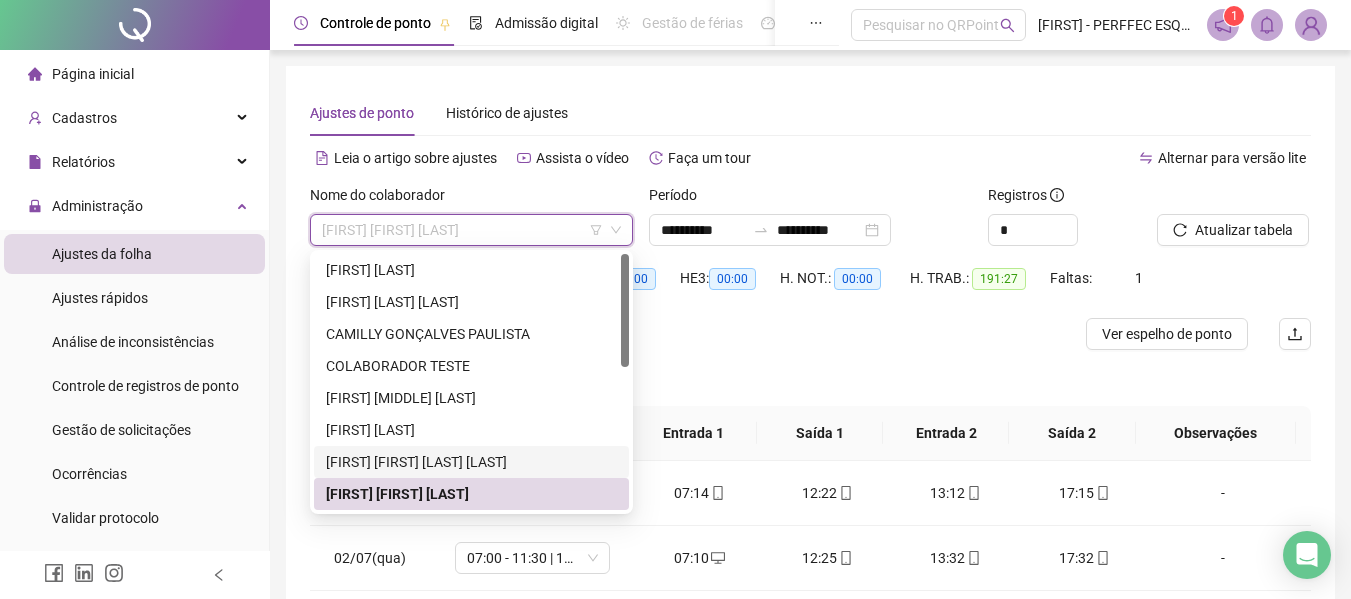 click on "[FIRST] [FIRST] [LAST] [LAST]" at bounding box center [471, 462] 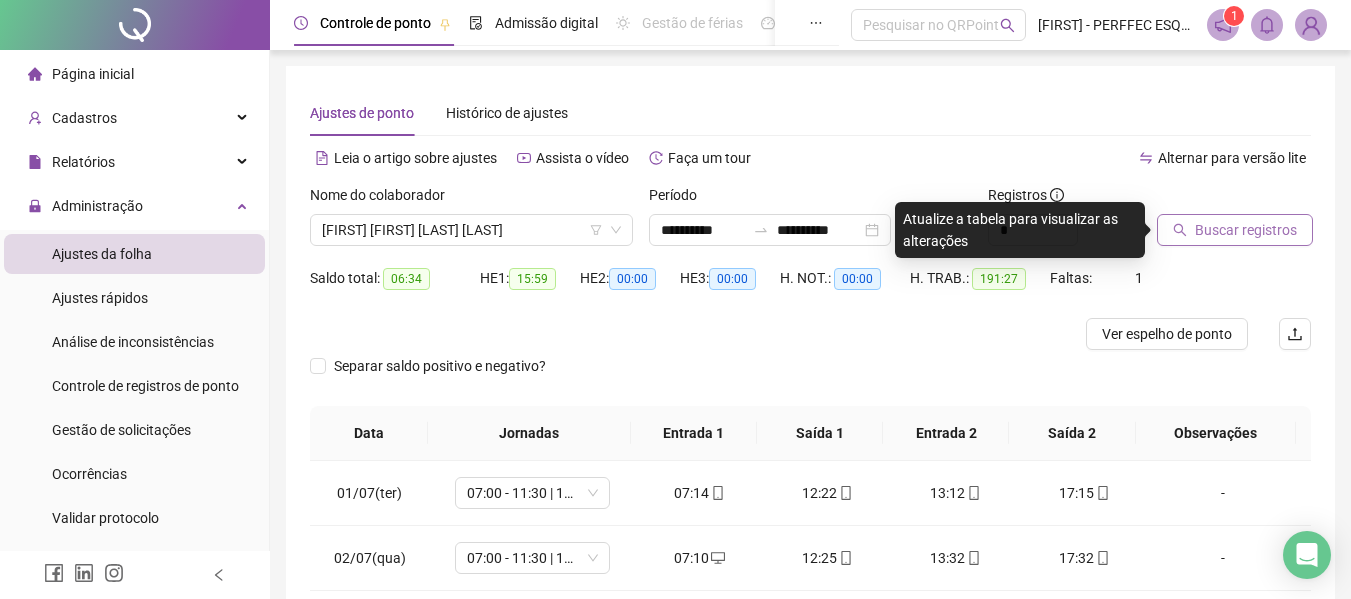 click on "Buscar registros" at bounding box center [1246, 230] 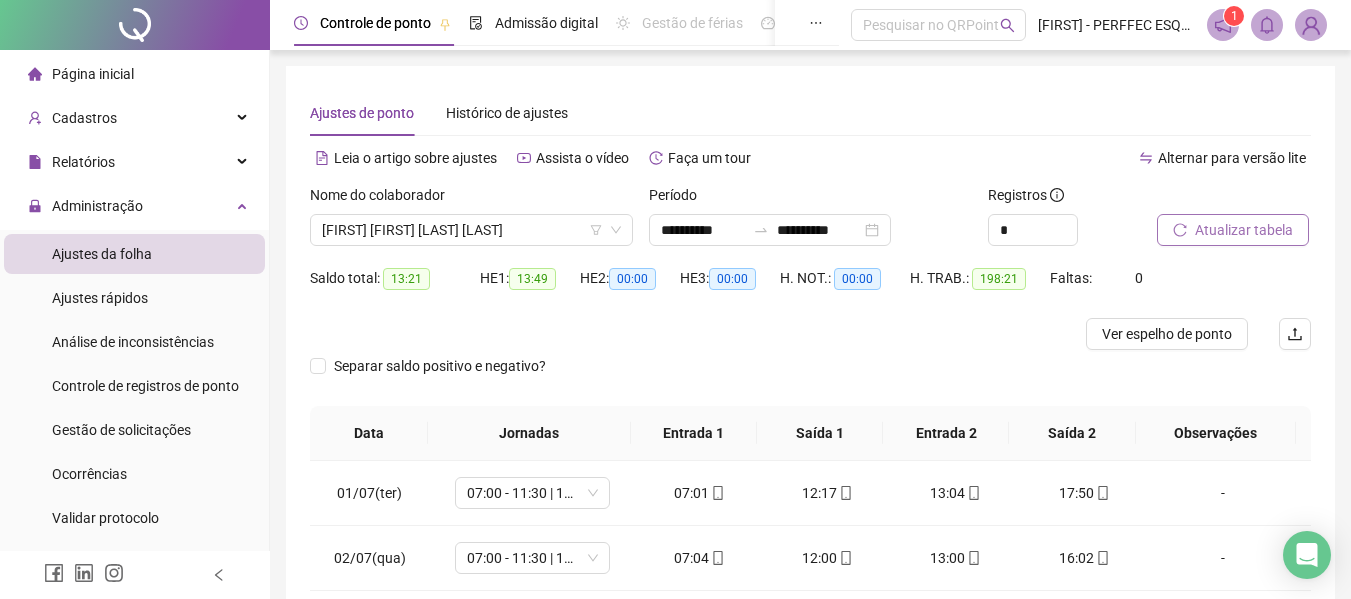 scroll, scrollTop: 100, scrollLeft: 0, axis: vertical 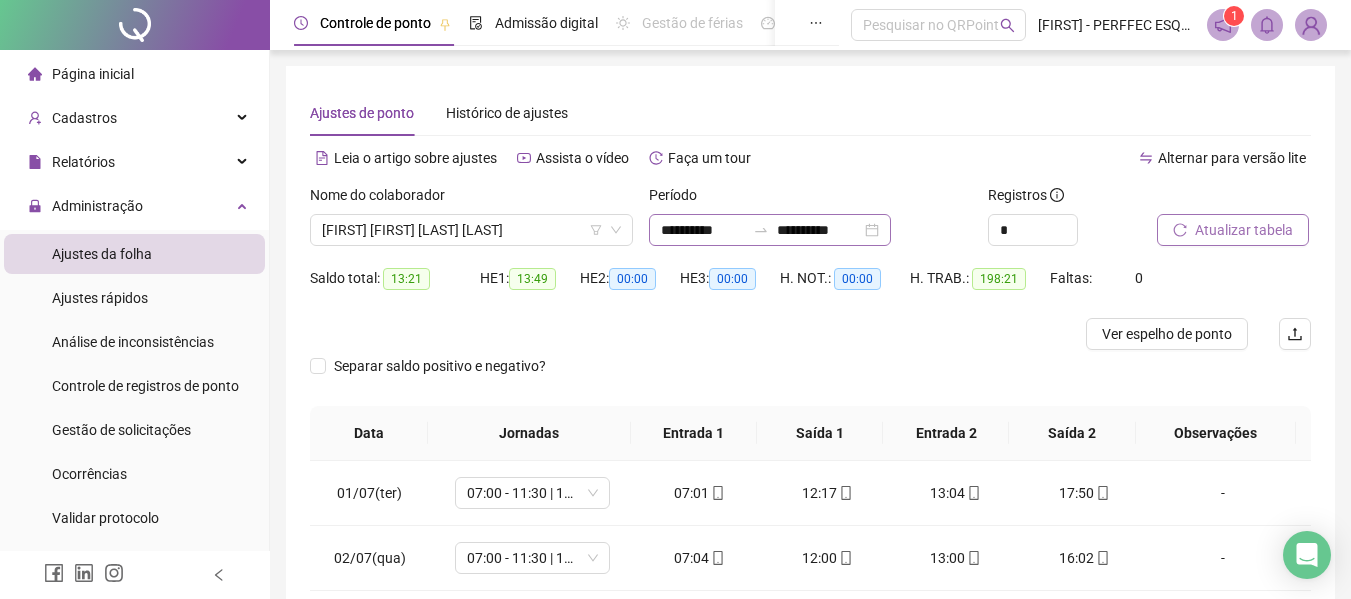 click on "**********" at bounding box center (770, 230) 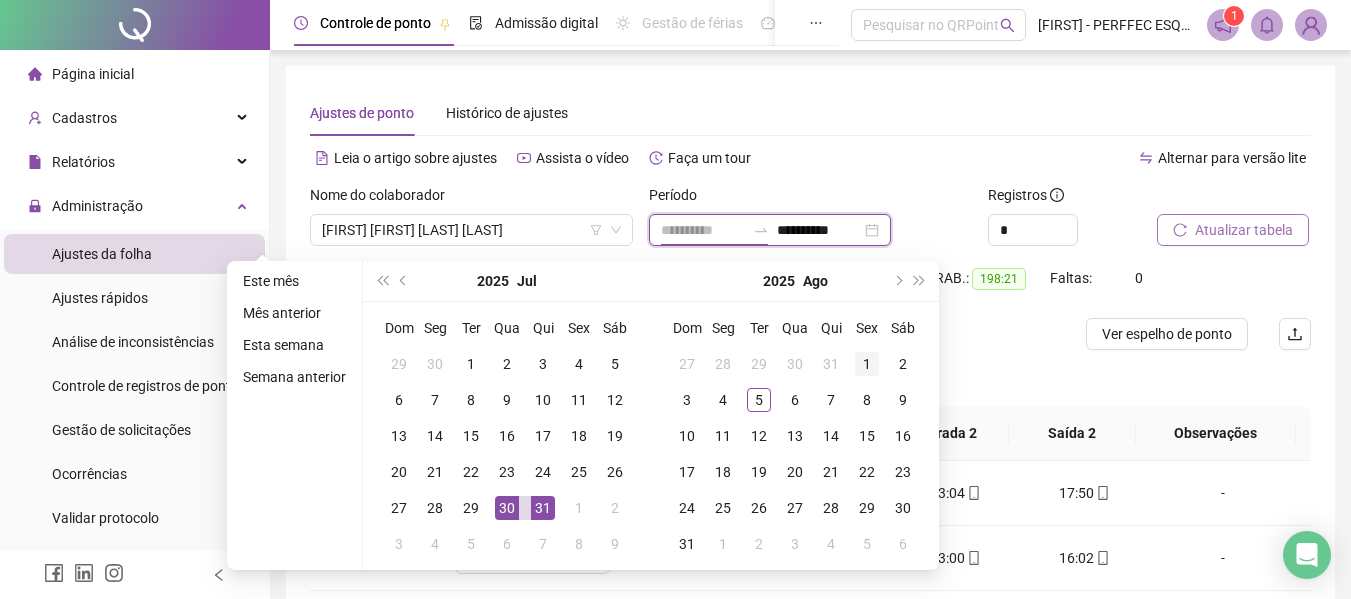 type on "**********" 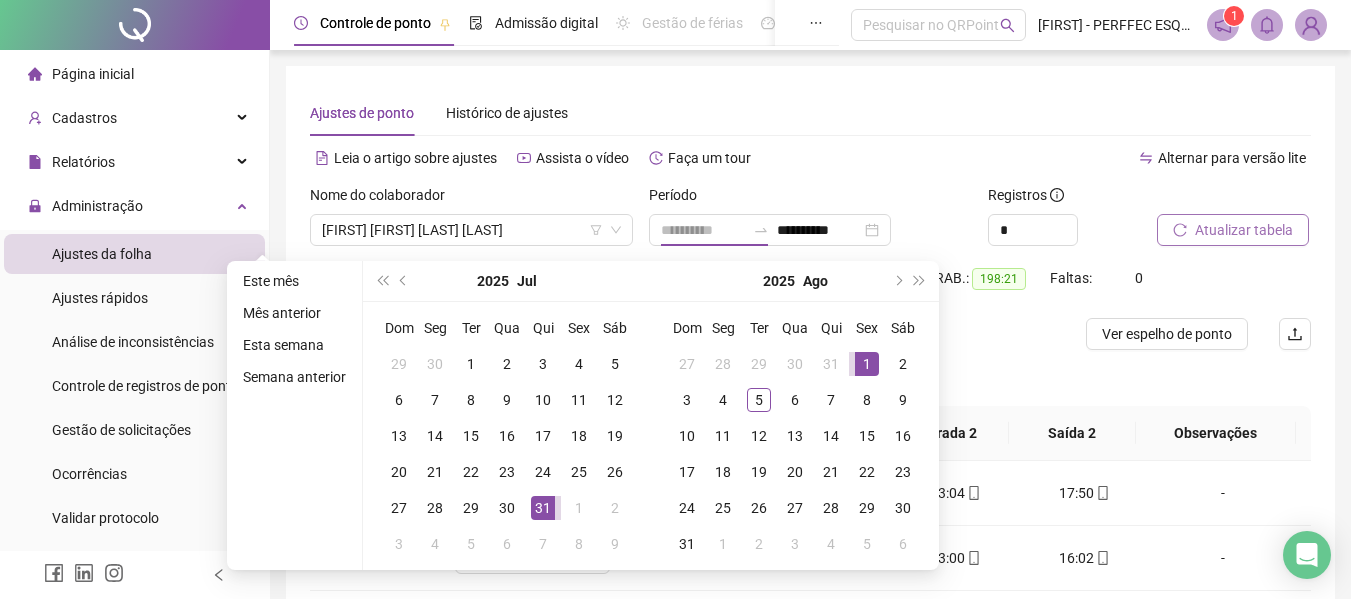 click on "1" at bounding box center (867, 364) 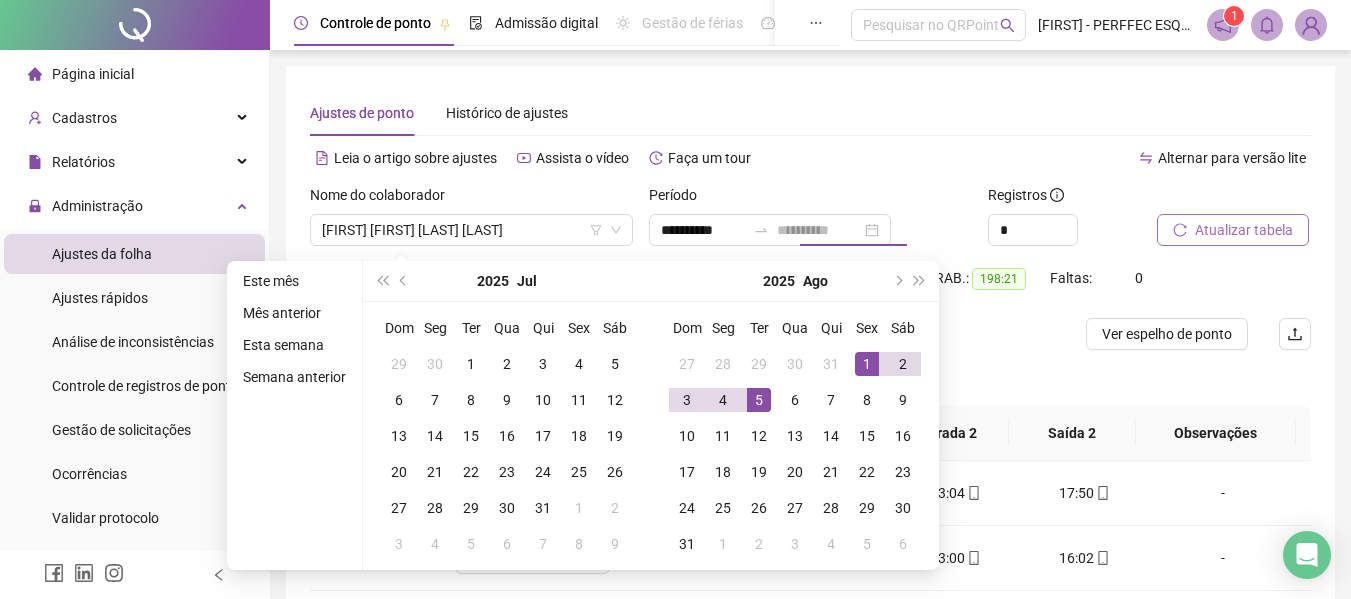 click on "5" at bounding box center (759, 400) 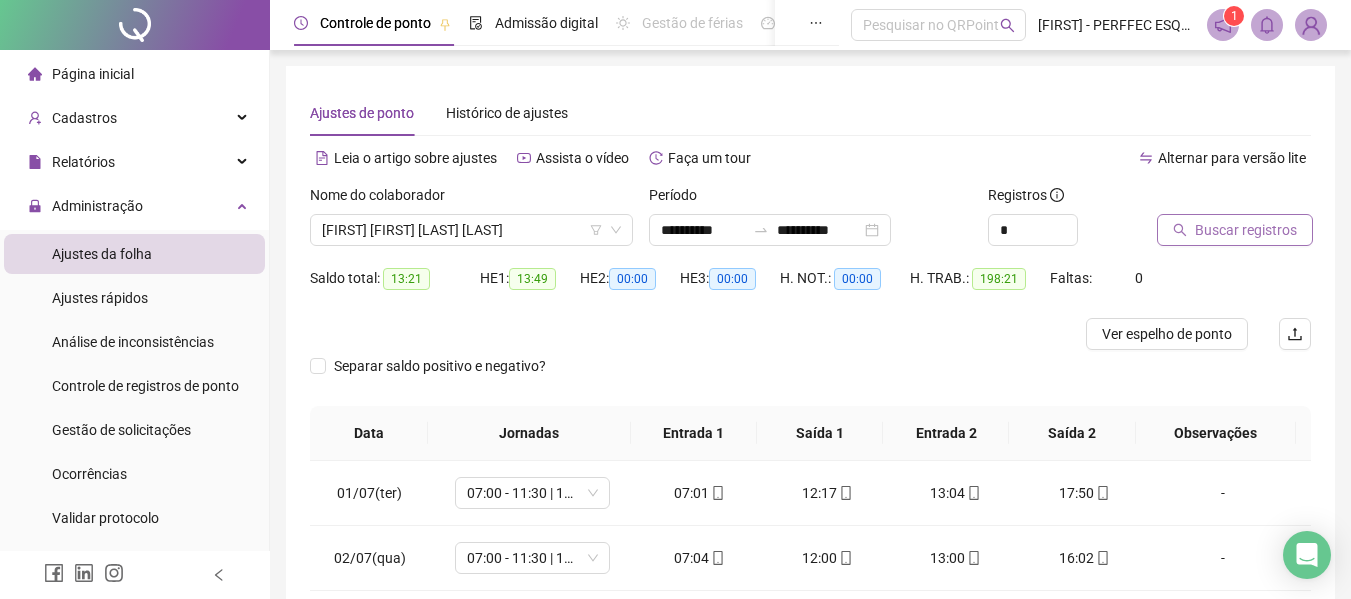 click on "Buscar registros" at bounding box center (1246, 230) 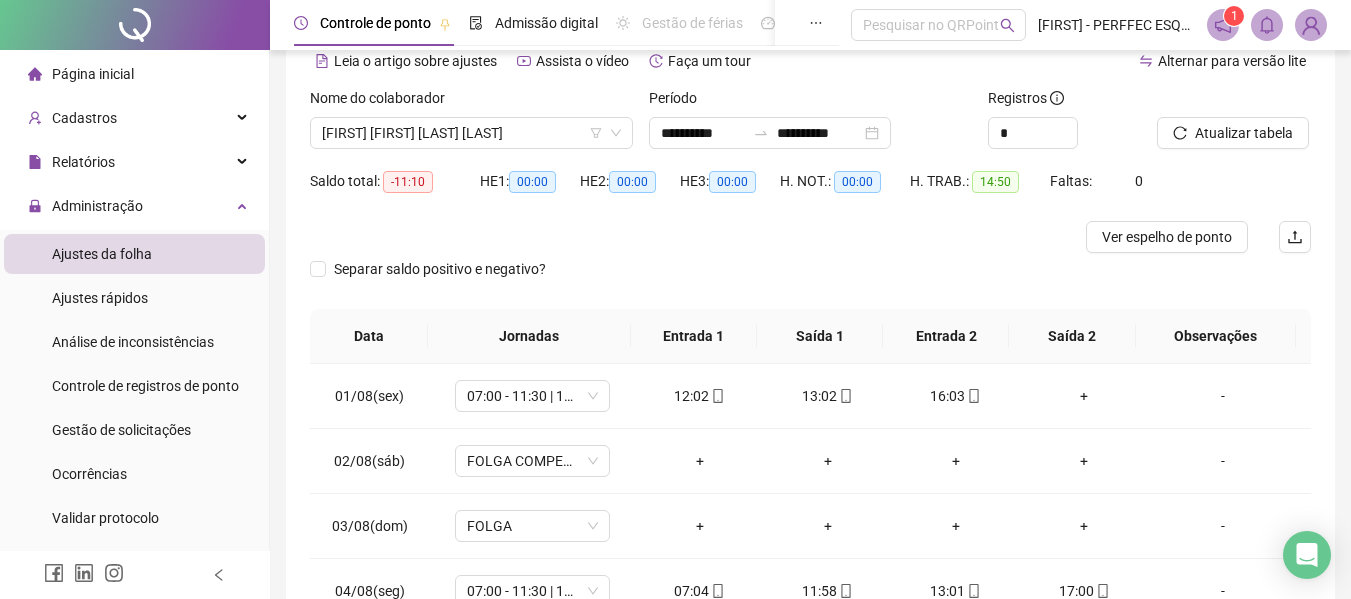 scroll, scrollTop: 0, scrollLeft: 0, axis: both 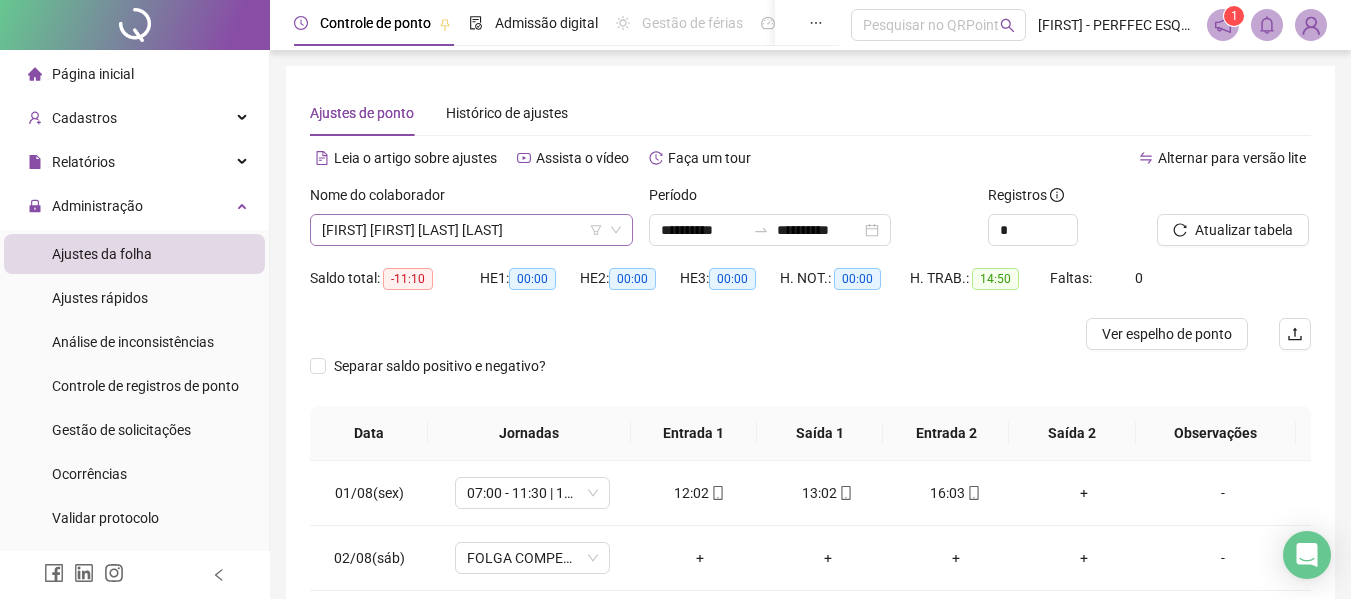 click on "[FIRST] [FIRST] [LAST] [LAST]" at bounding box center (471, 230) 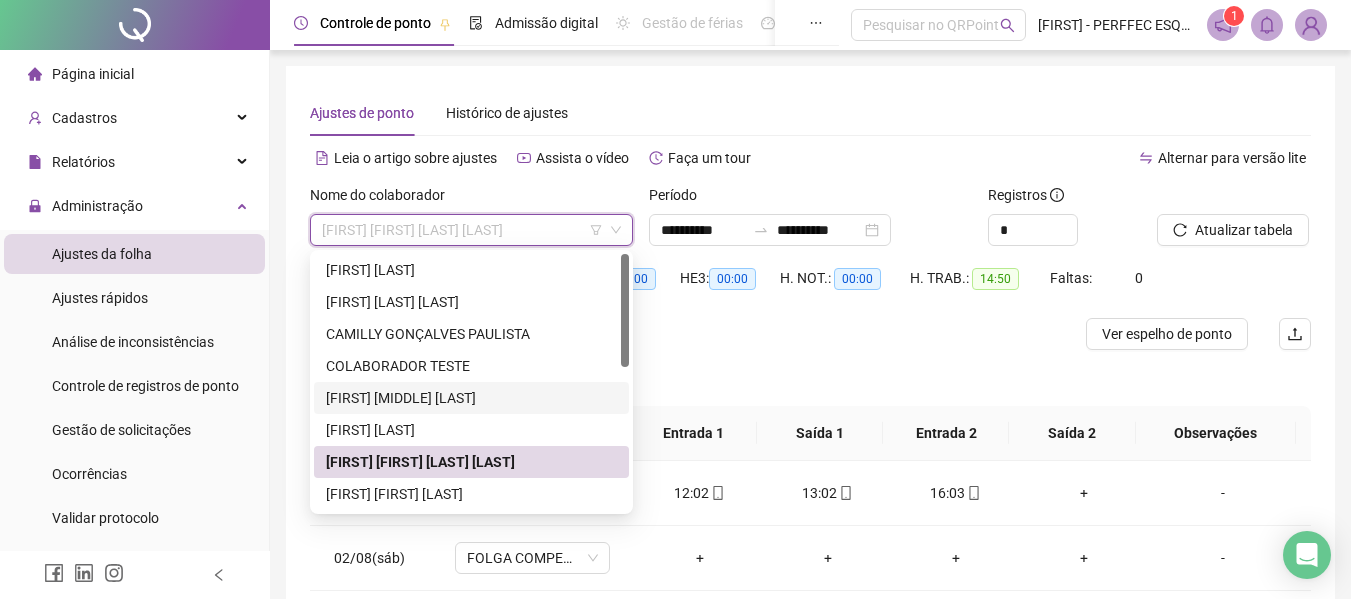 scroll, scrollTop: 100, scrollLeft: 0, axis: vertical 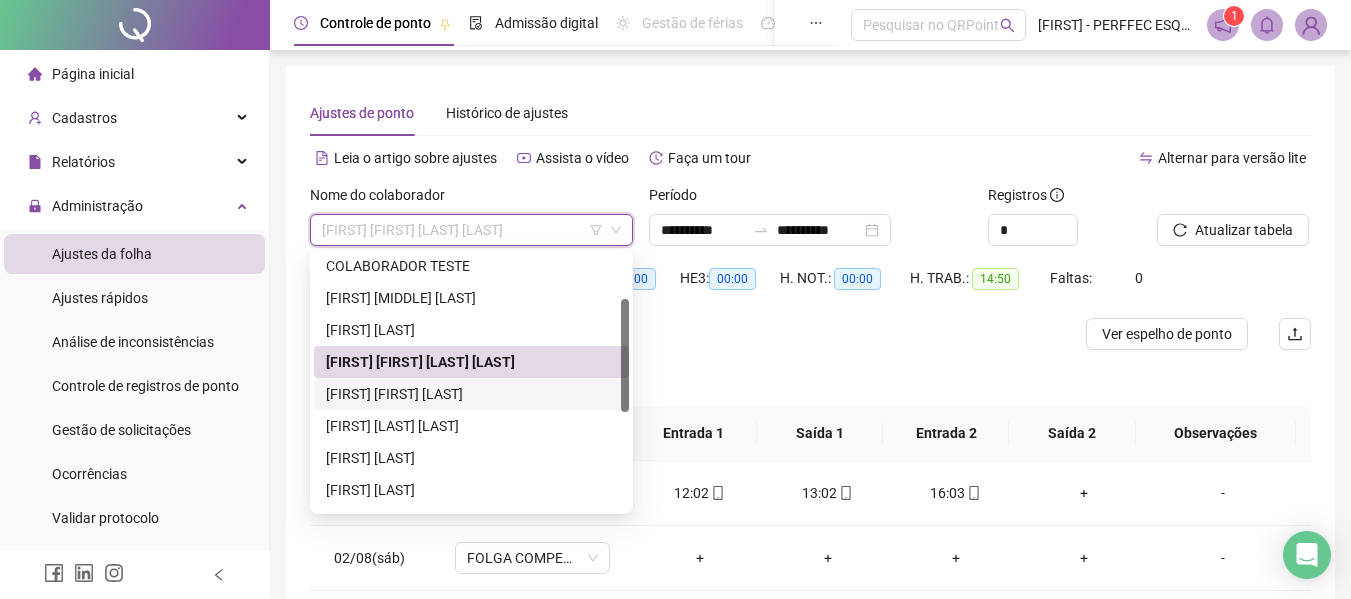 click on "[FIRST] [FIRST] [LAST]" at bounding box center (471, 394) 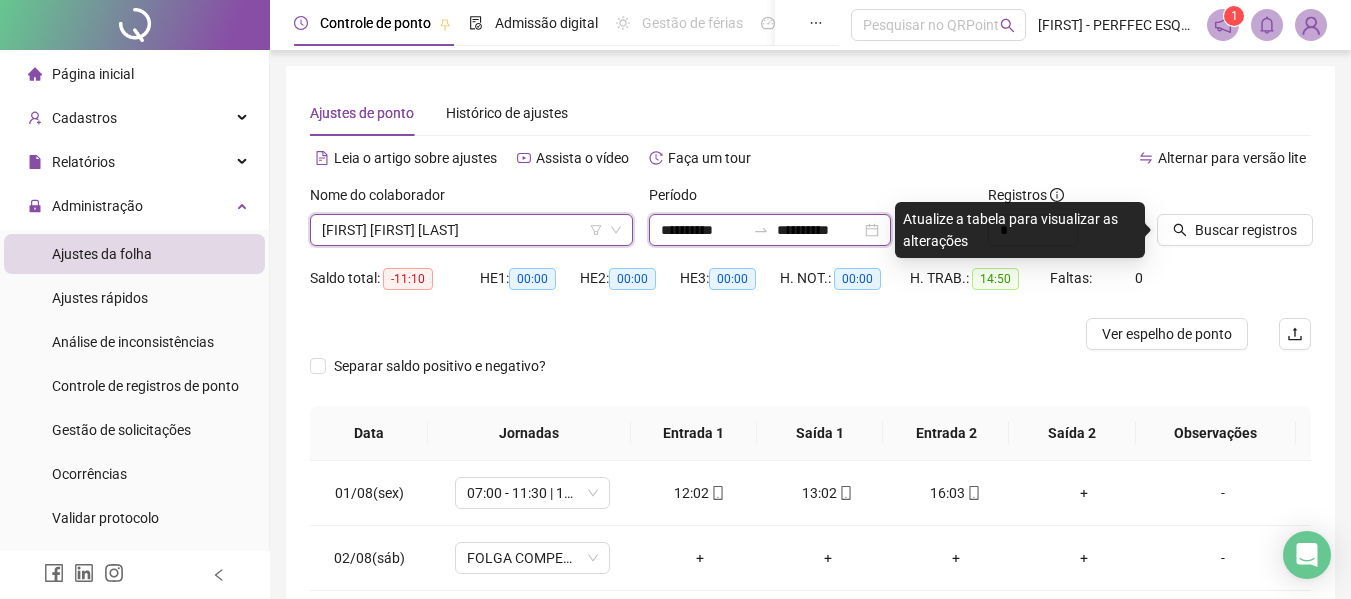 click on "**********" at bounding box center (819, 230) 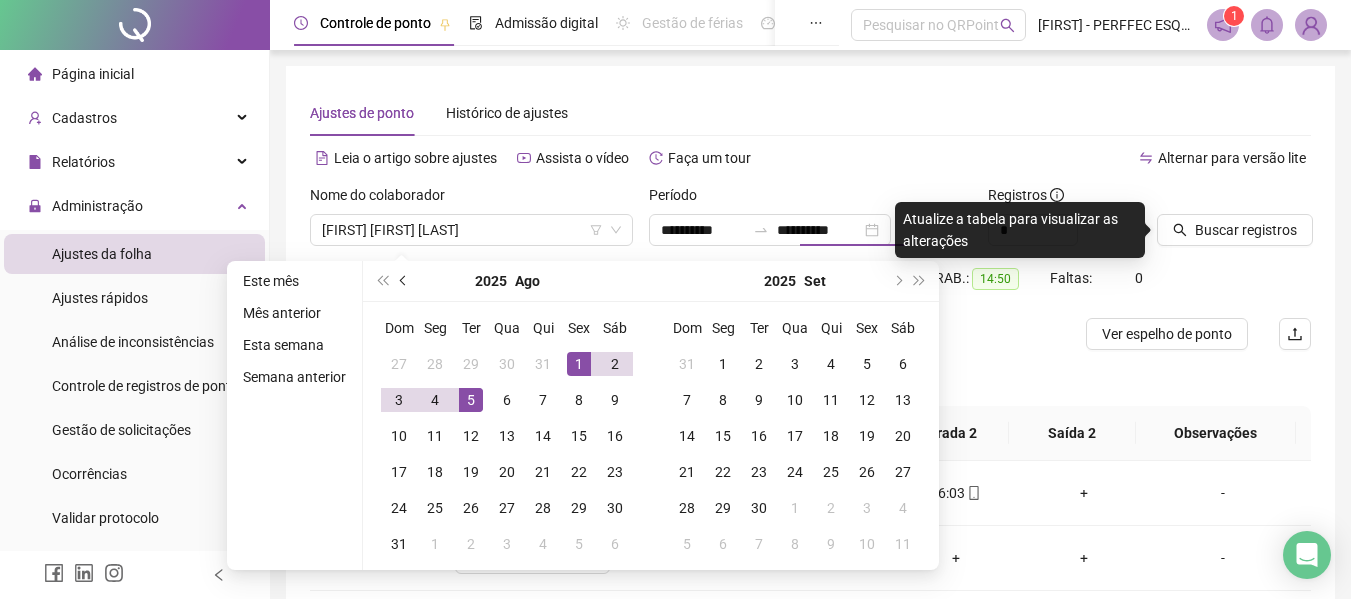 click at bounding box center (404, 281) 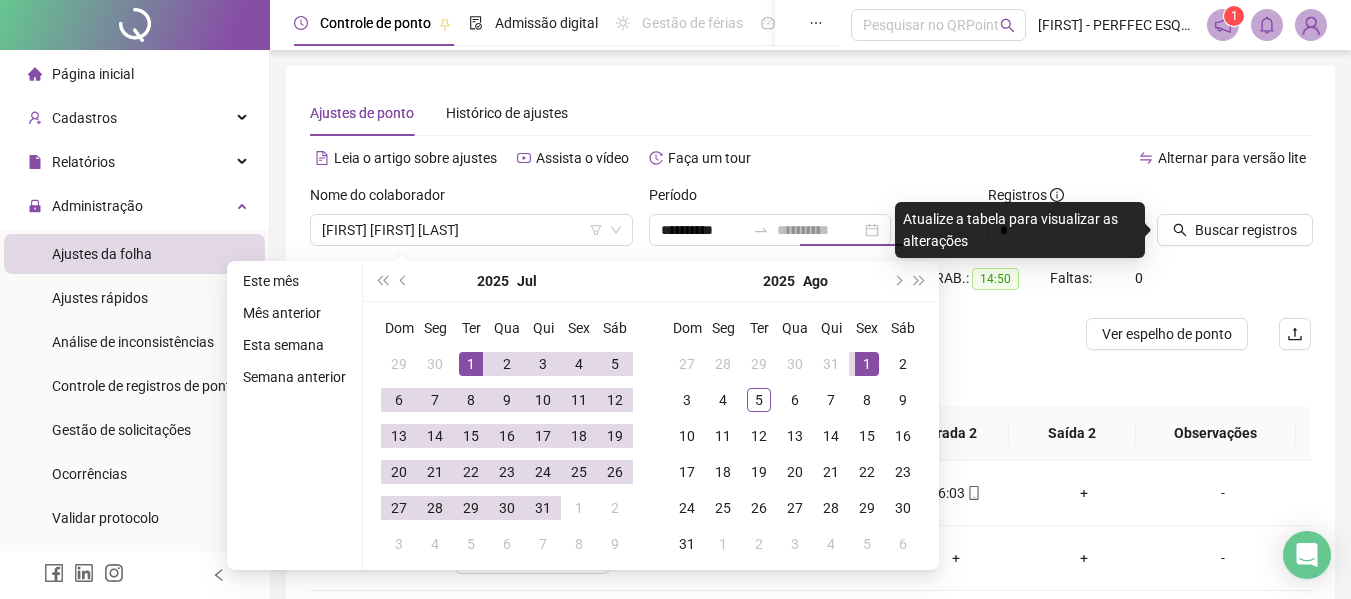 type on "**********" 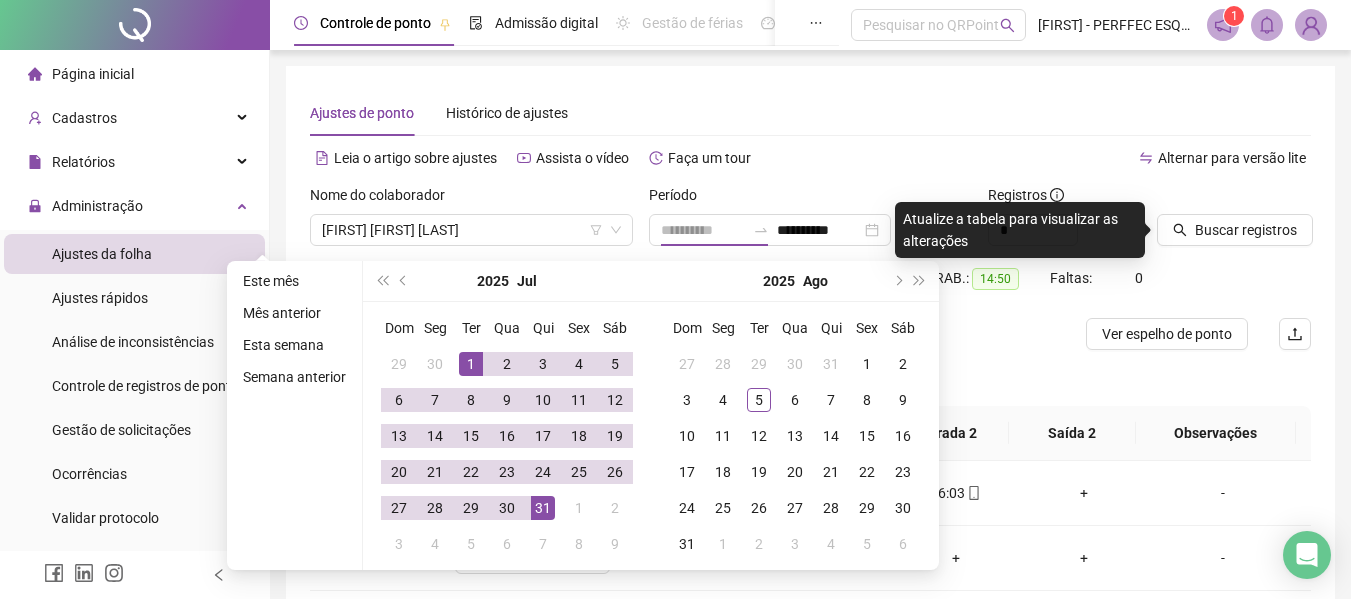 click on "31" at bounding box center (543, 508) 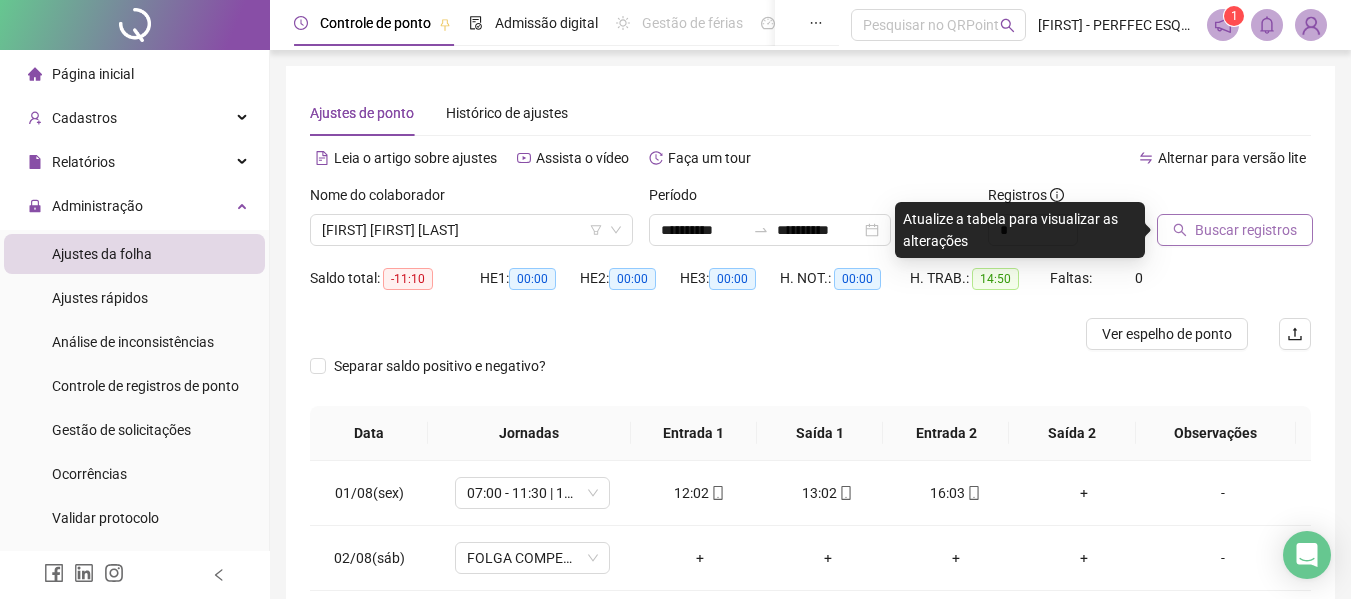 click 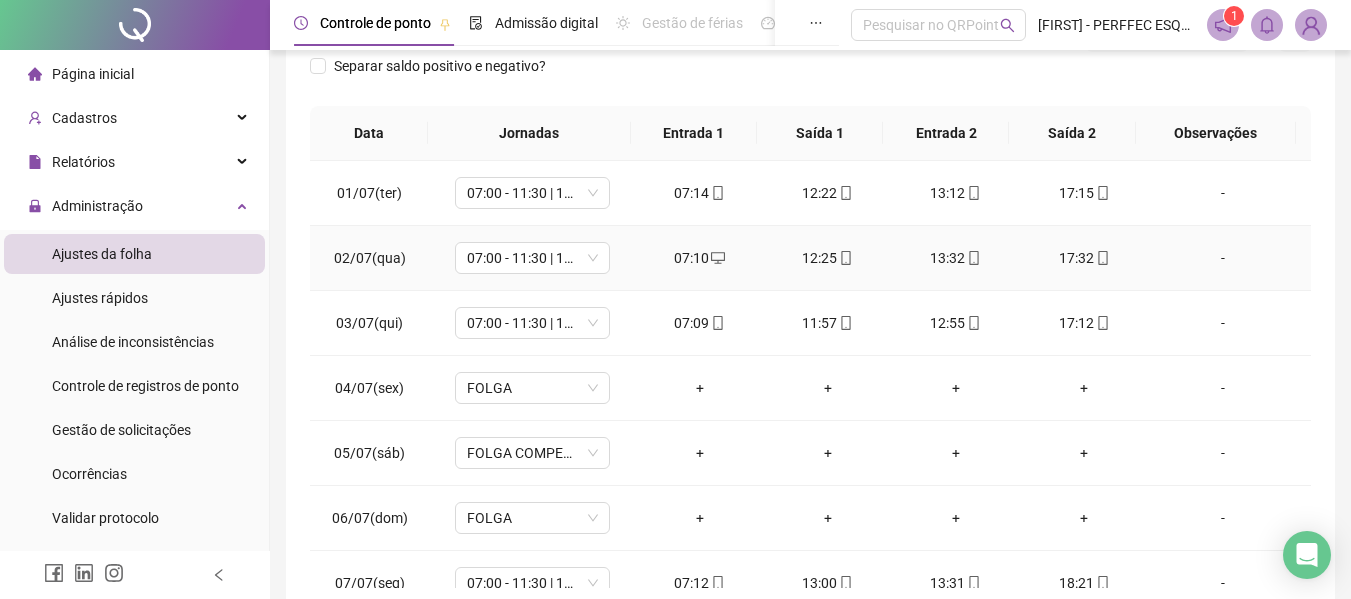 scroll, scrollTop: 399, scrollLeft: 0, axis: vertical 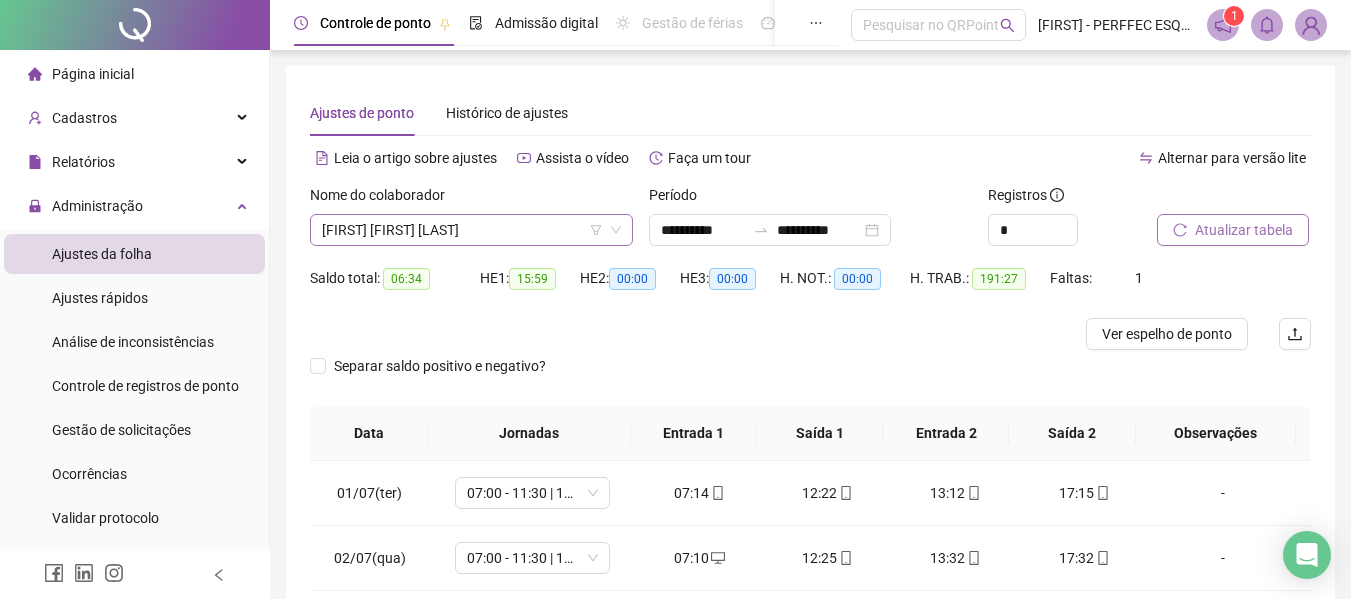 click on "[FIRST] [FIRST] [LAST]" at bounding box center [471, 230] 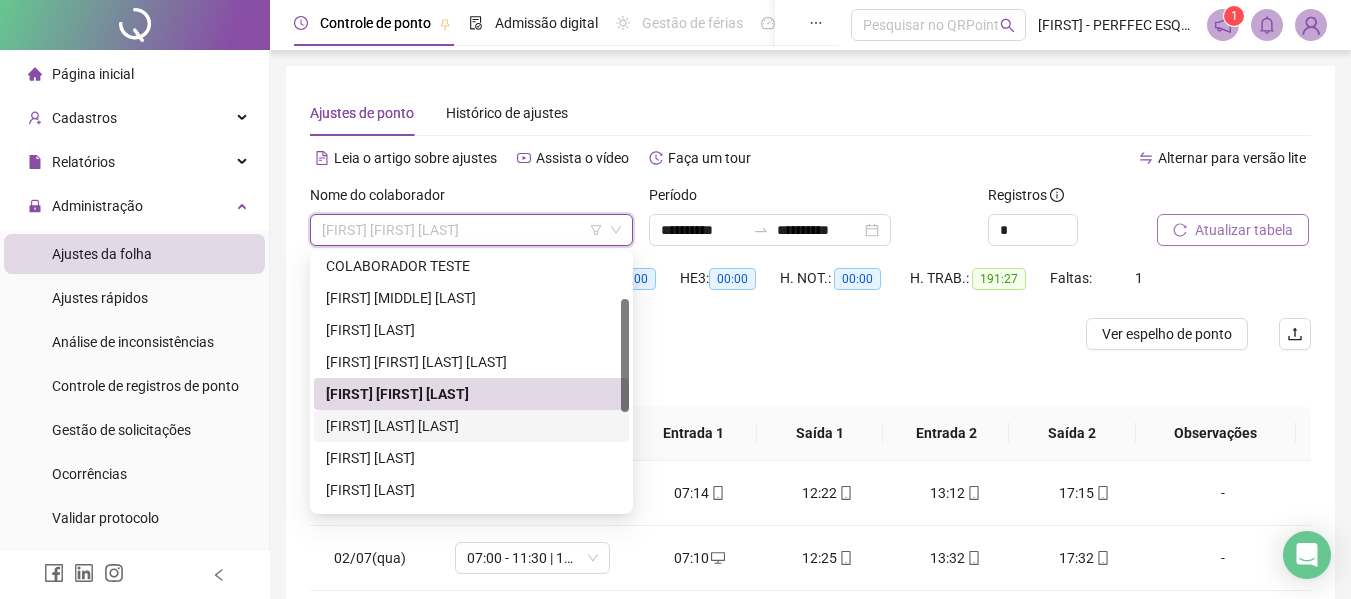 click on "[FIRST] [LAST] [LAST]" at bounding box center (471, 426) 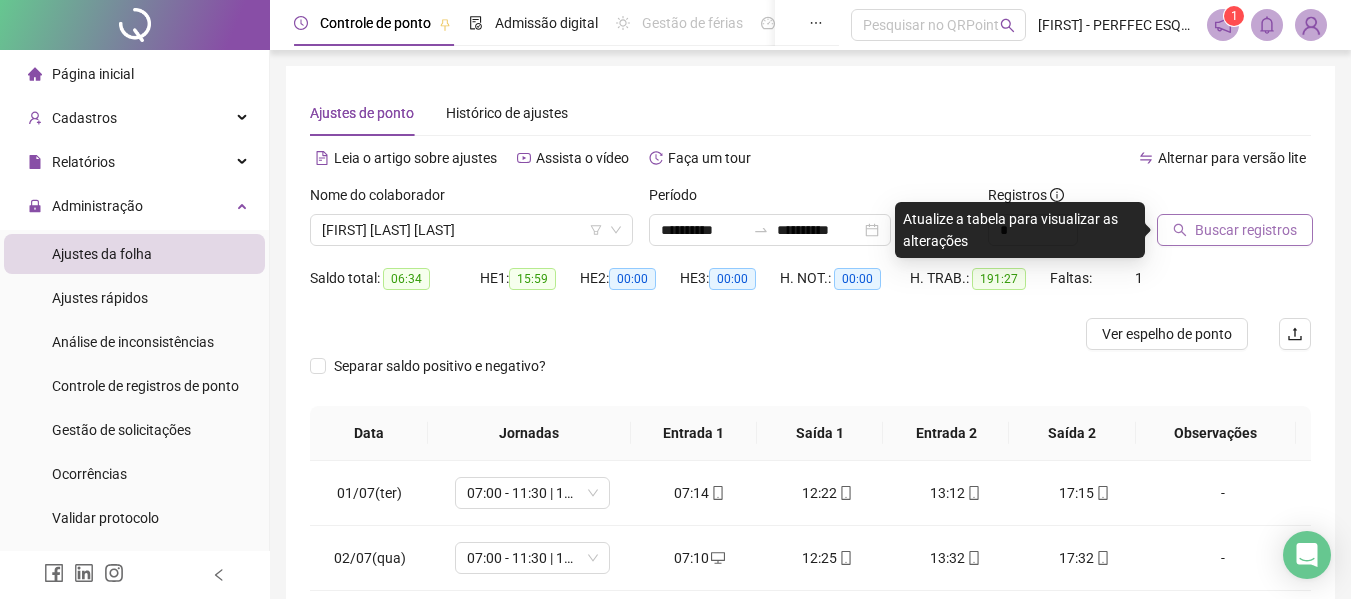 click on "Buscar registros" at bounding box center (1246, 230) 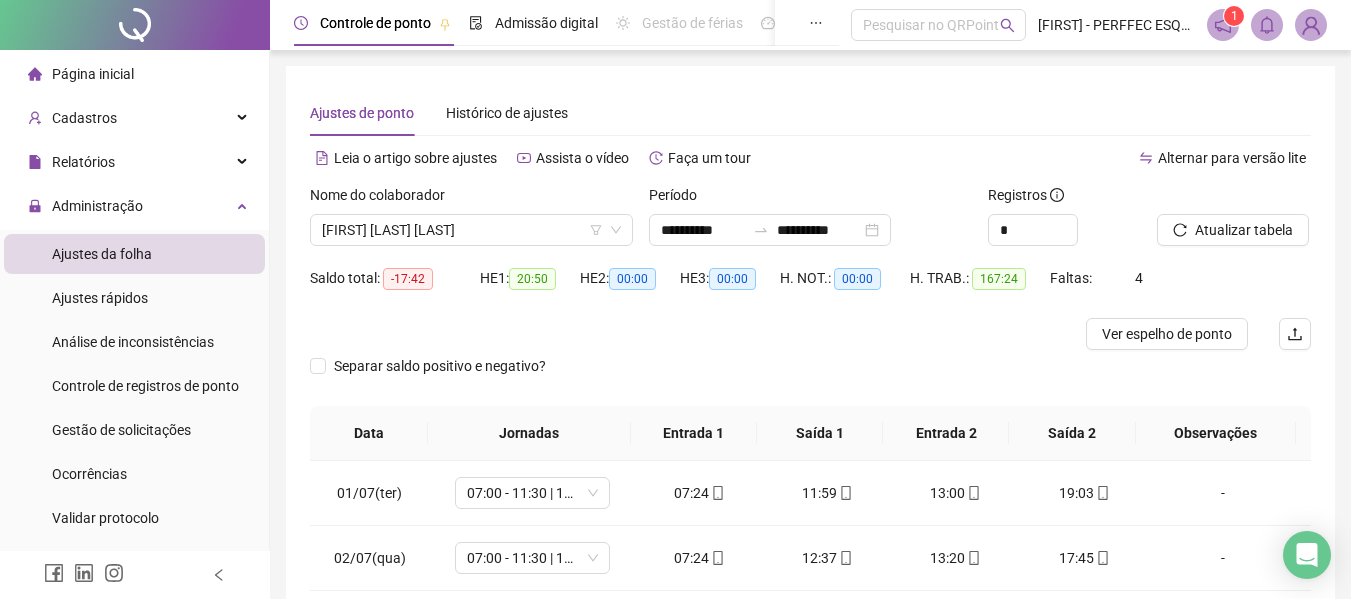 click on "**********" at bounding box center [810, 489] 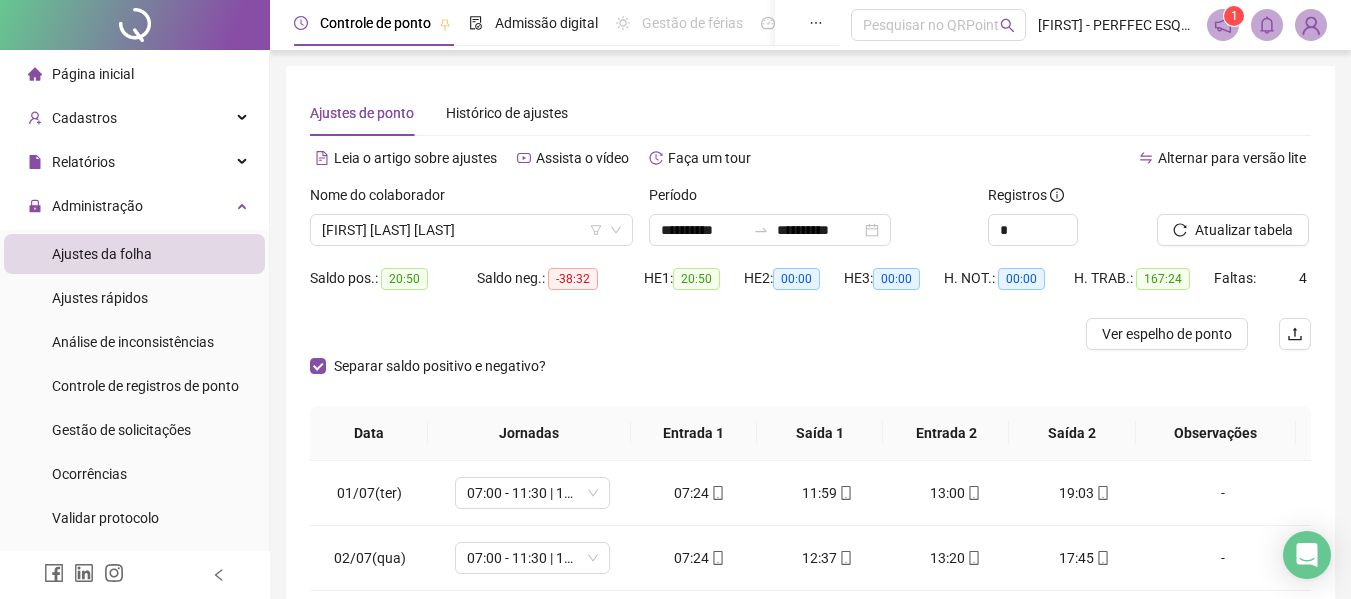 scroll, scrollTop: 200, scrollLeft: 0, axis: vertical 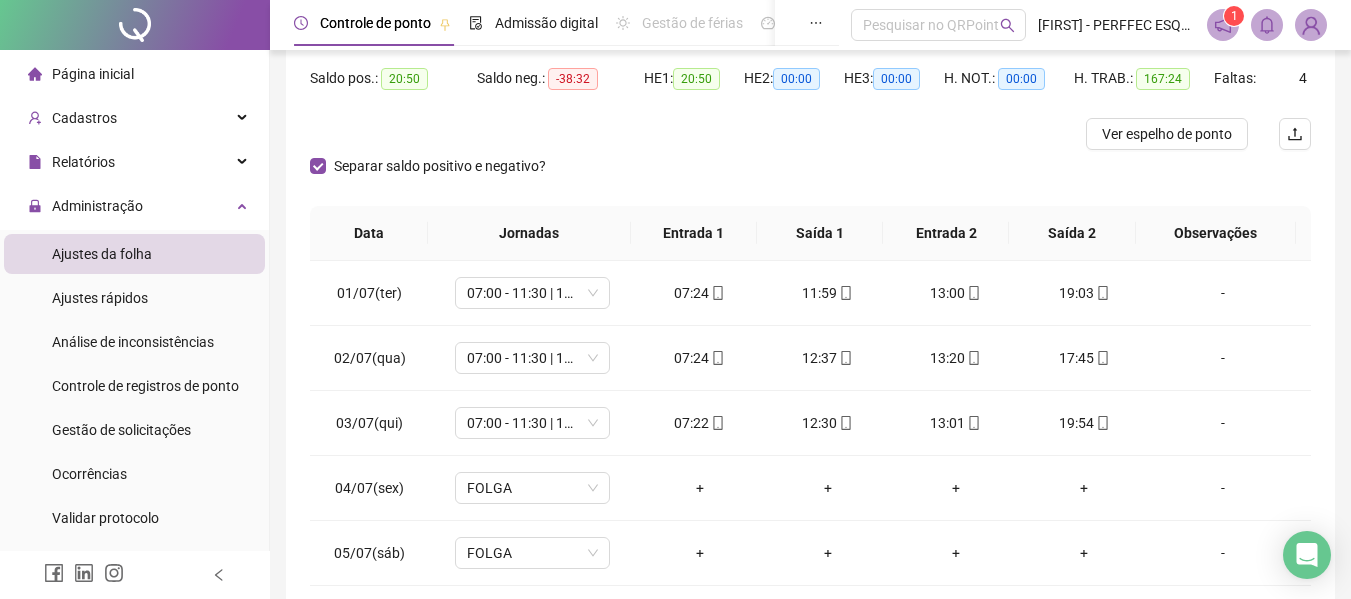 click on "Separar saldo positivo e negativo?" at bounding box center [445, 166] 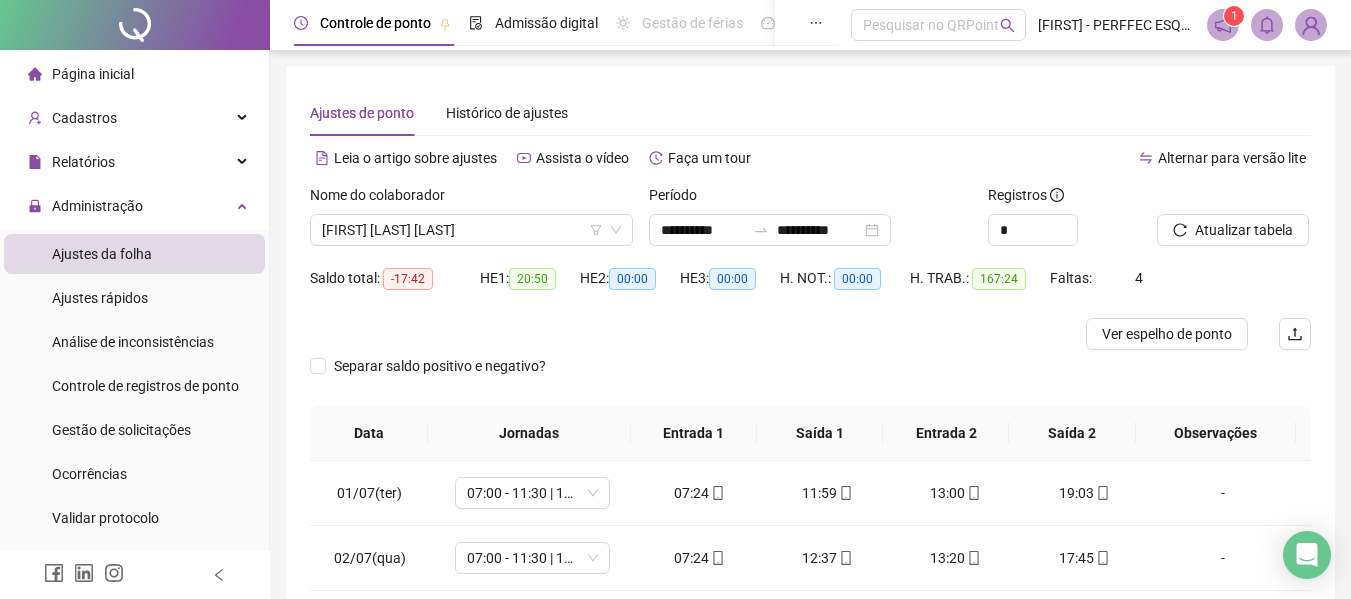 scroll, scrollTop: 200, scrollLeft: 0, axis: vertical 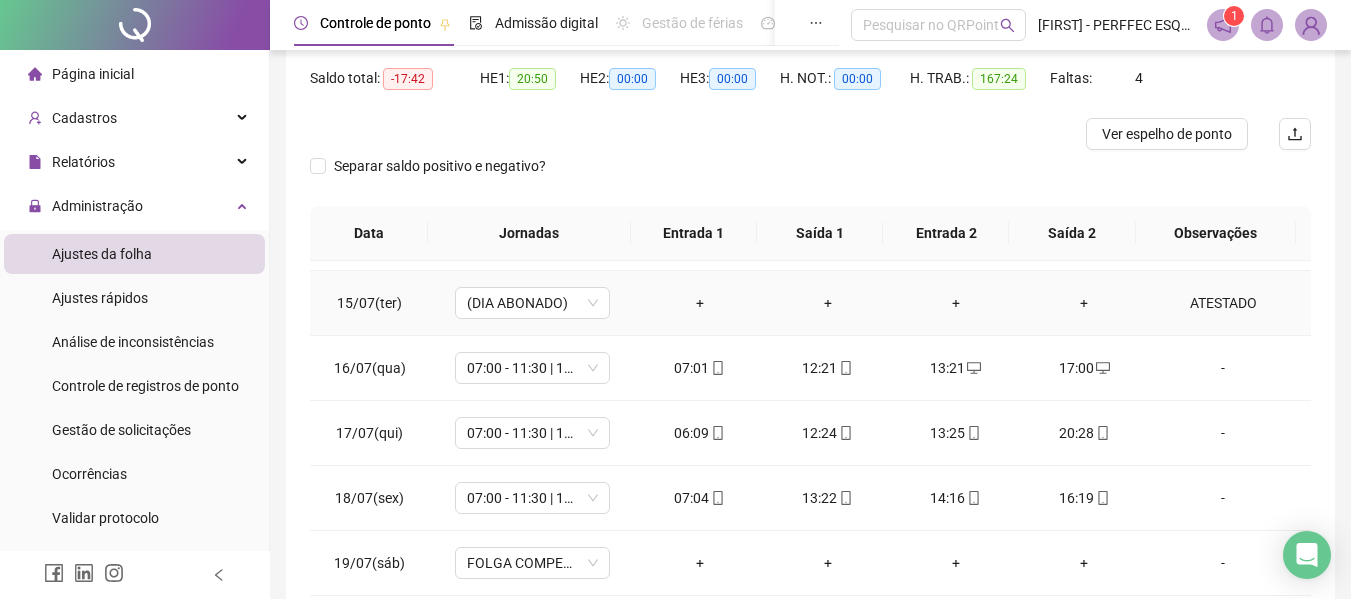 click on "ATESTADO" at bounding box center [1223, 303] 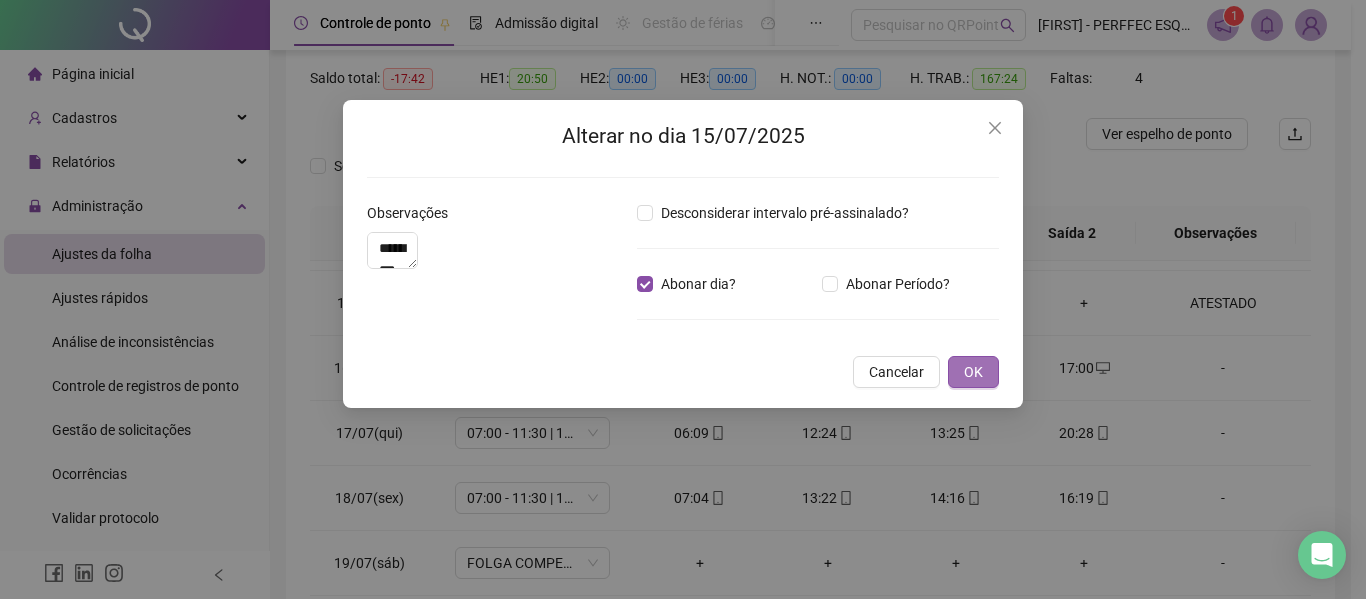 click on "OK" at bounding box center (973, 372) 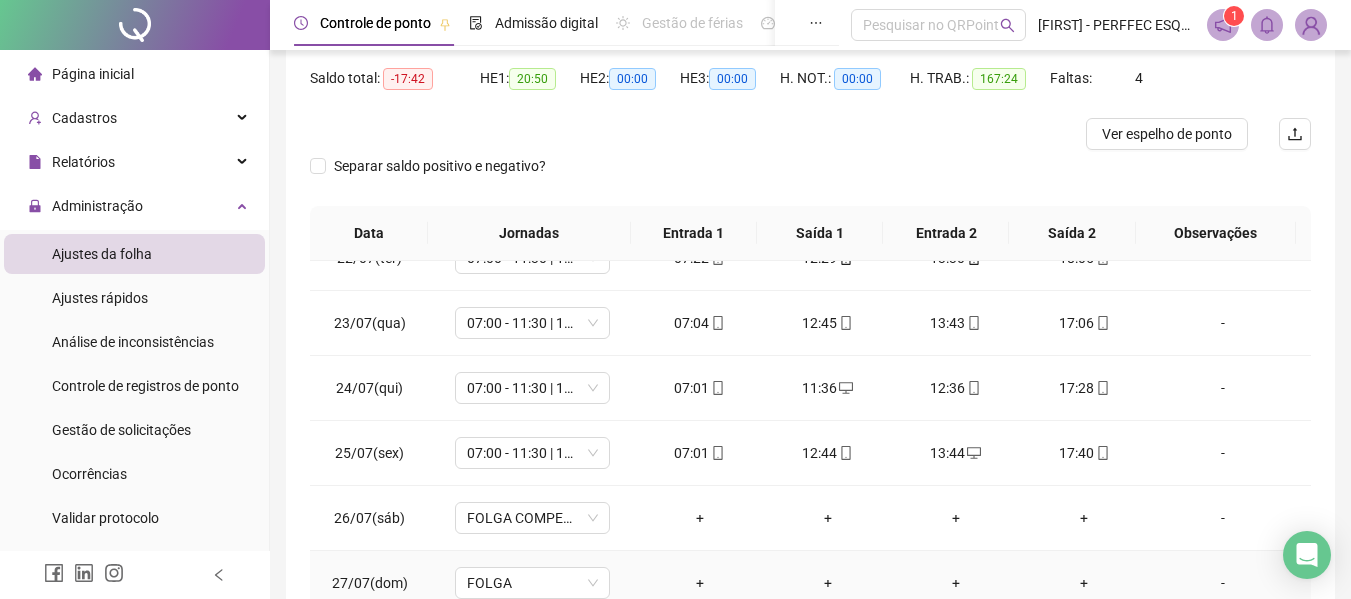 scroll, scrollTop: 1588, scrollLeft: 0, axis: vertical 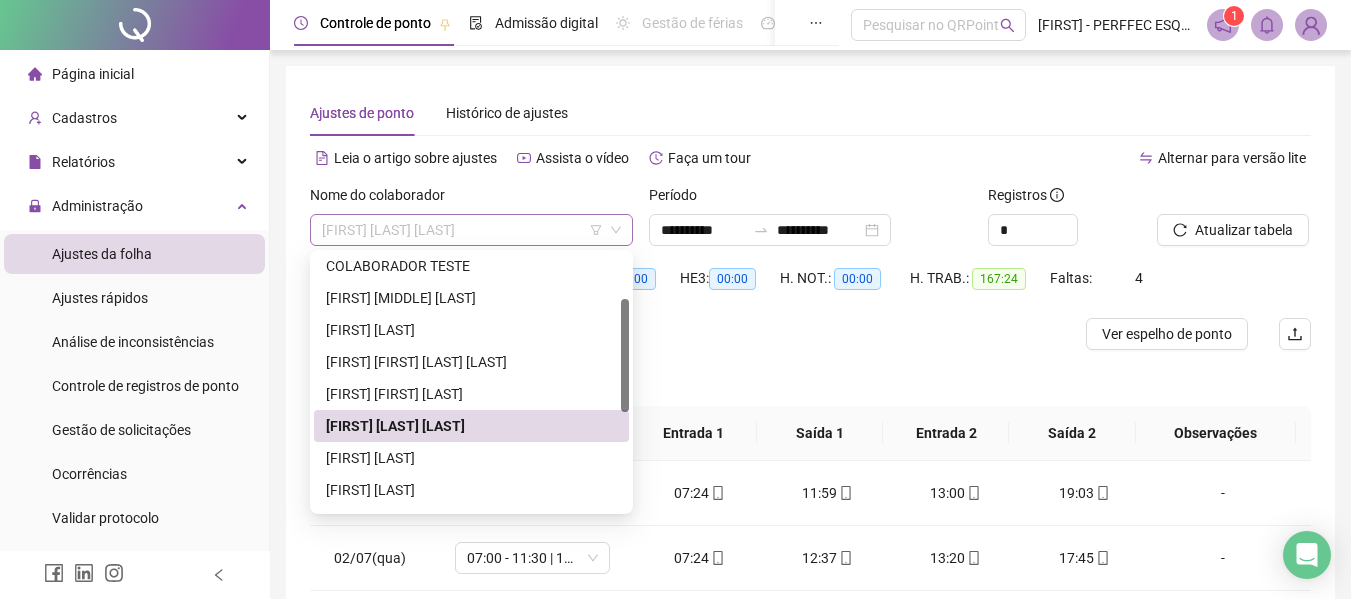 click on "[FIRST] [LAST] [LAST]" at bounding box center [471, 230] 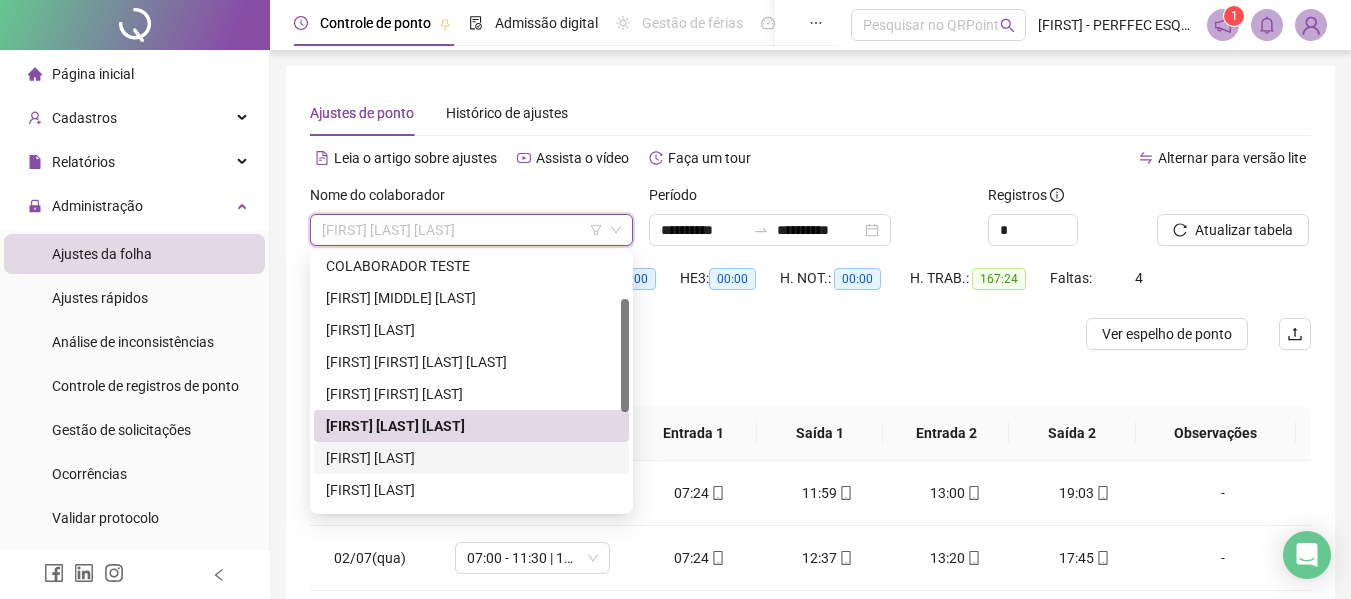 click on "[FIRST] [LAST]" at bounding box center [471, 458] 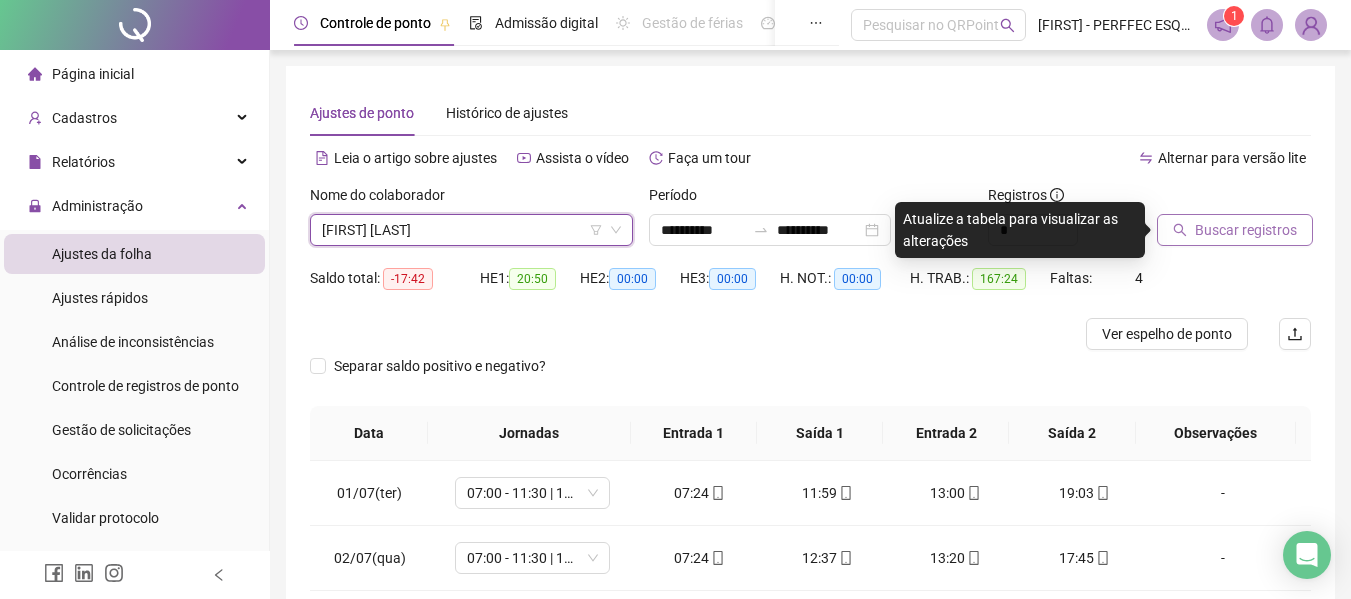 click on "Buscar registros" at bounding box center [1235, 230] 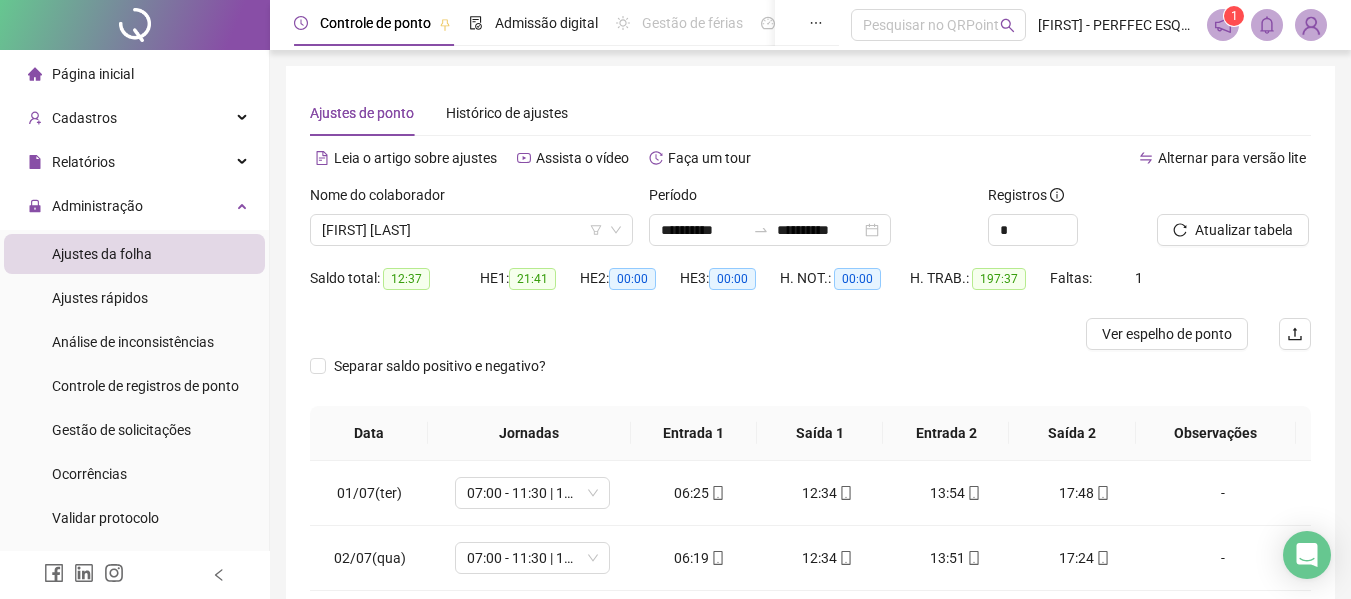 scroll, scrollTop: 200, scrollLeft: 0, axis: vertical 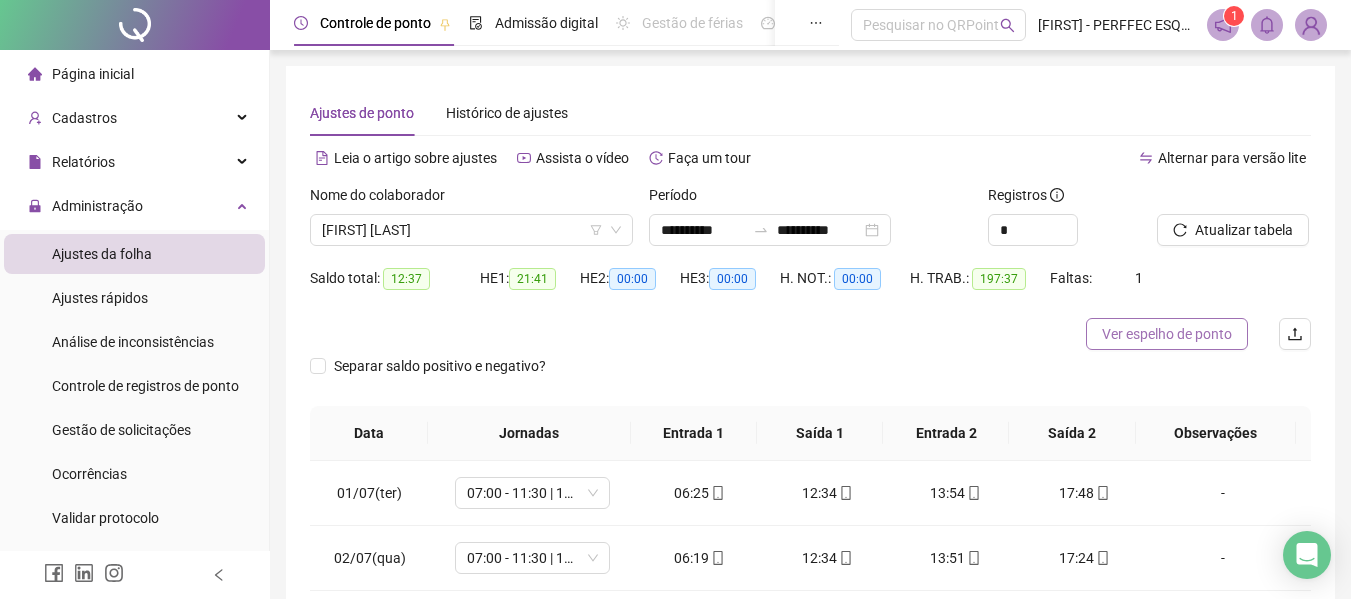 click on "Ver espelho de ponto" at bounding box center [1167, 334] 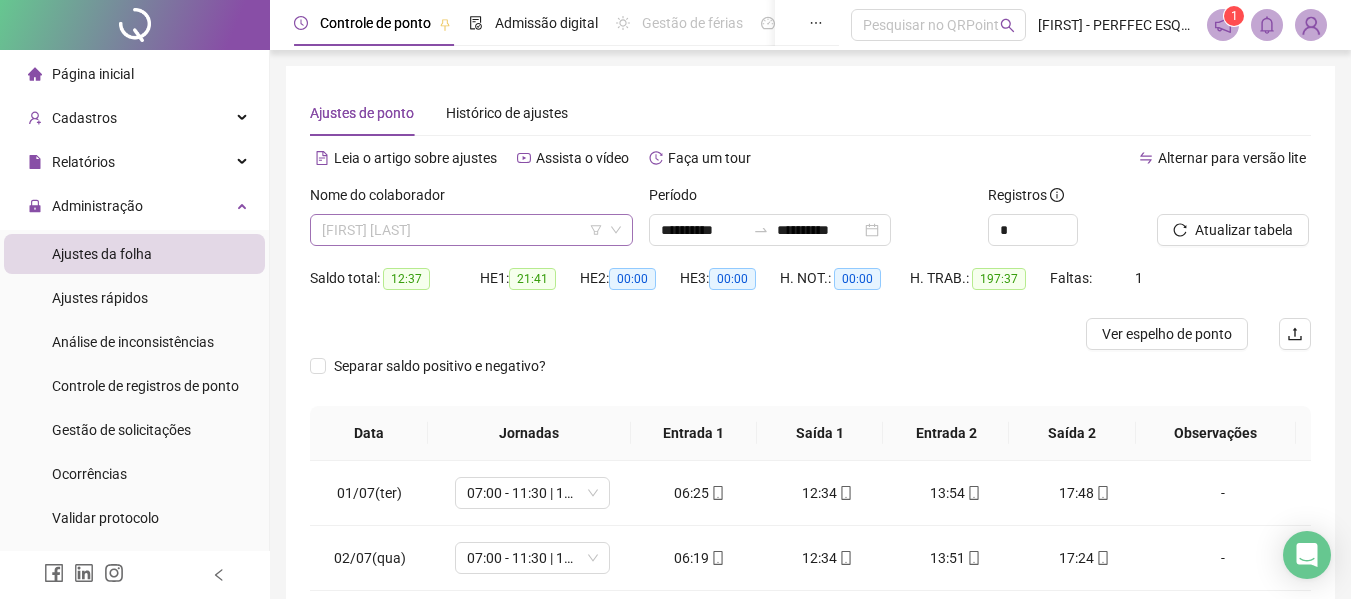click on "[FIRST] [LAST]" at bounding box center [471, 230] 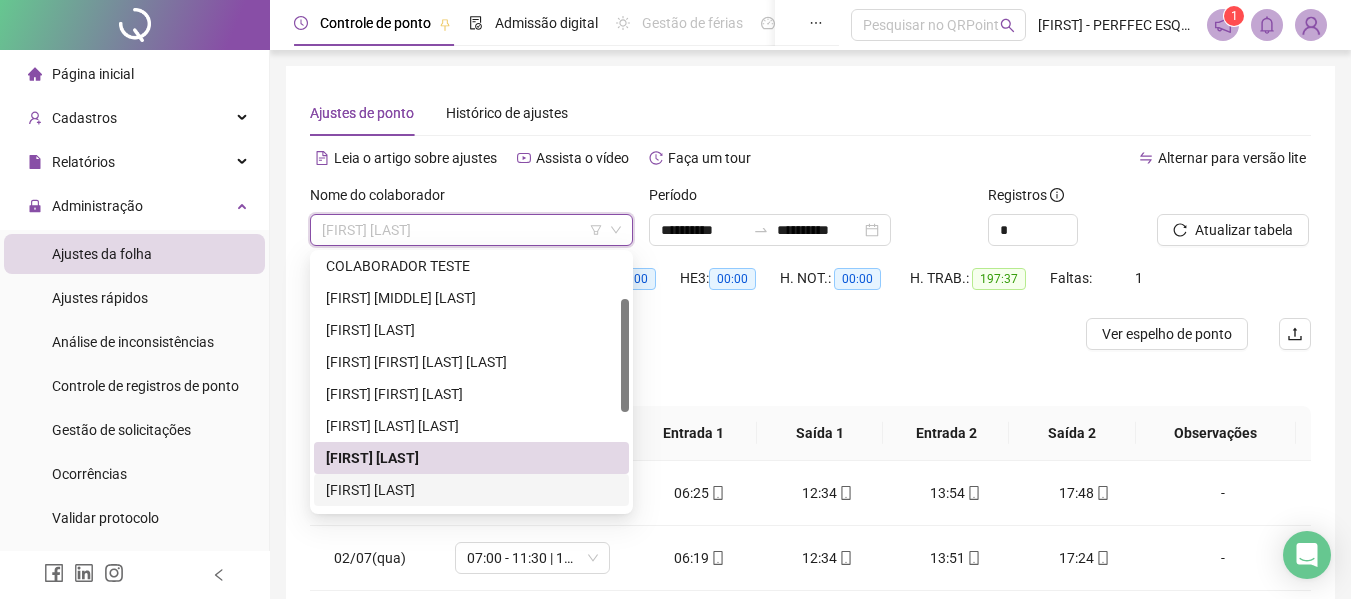 click on "[FIRST] [LAST]" at bounding box center [471, 490] 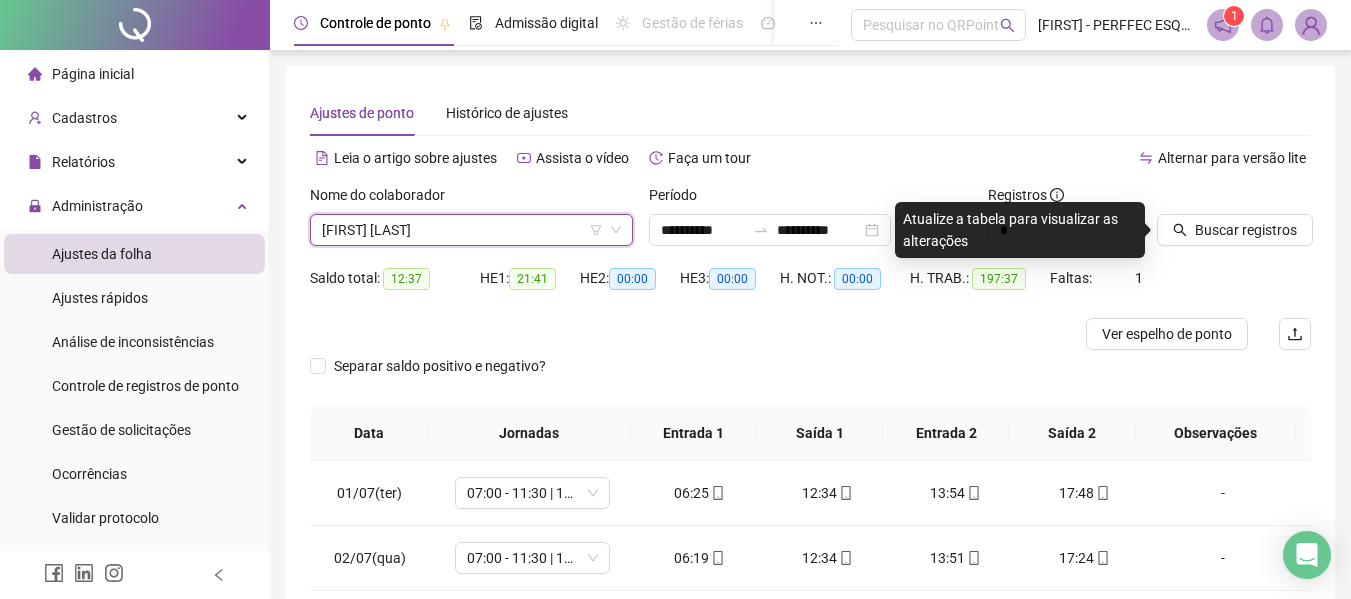 click 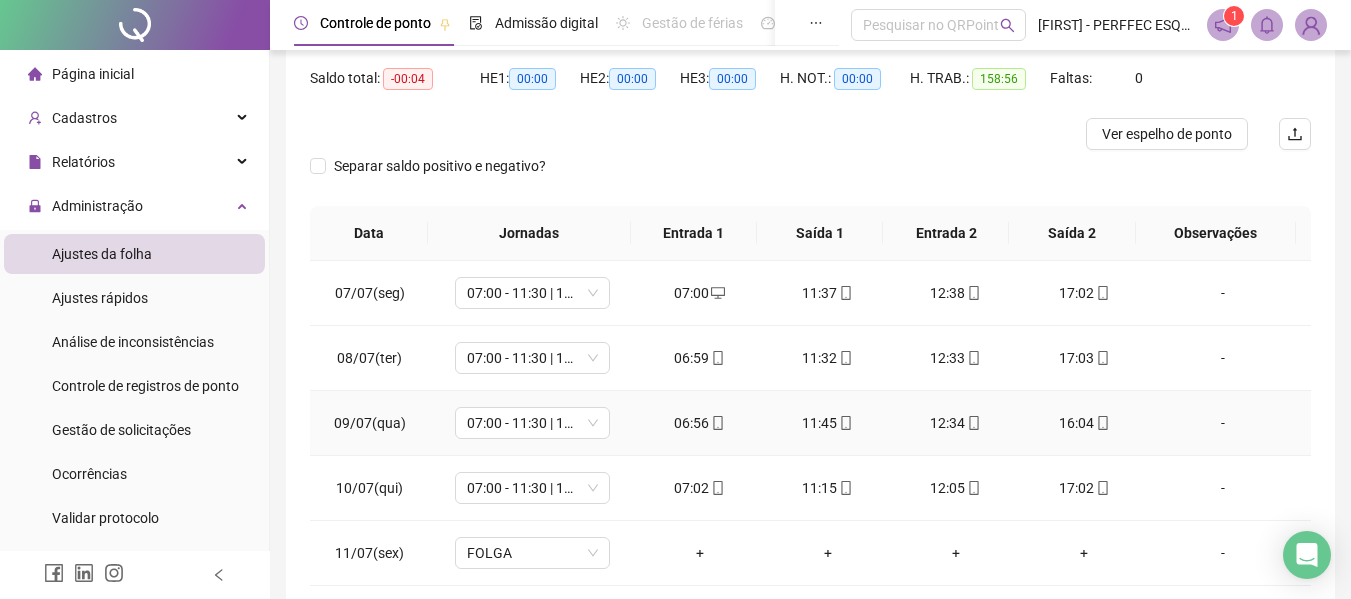 scroll, scrollTop: 399, scrollLeft: 0, axis: vertical 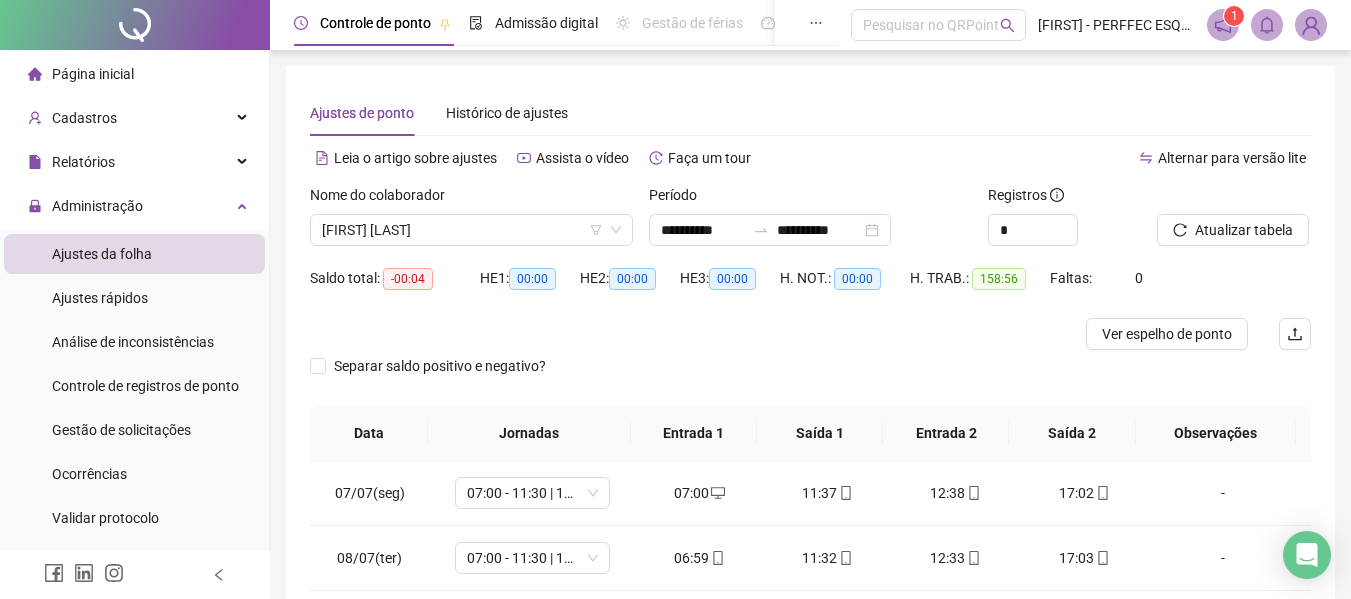 click on "**********" at bounding box center (810, 489) 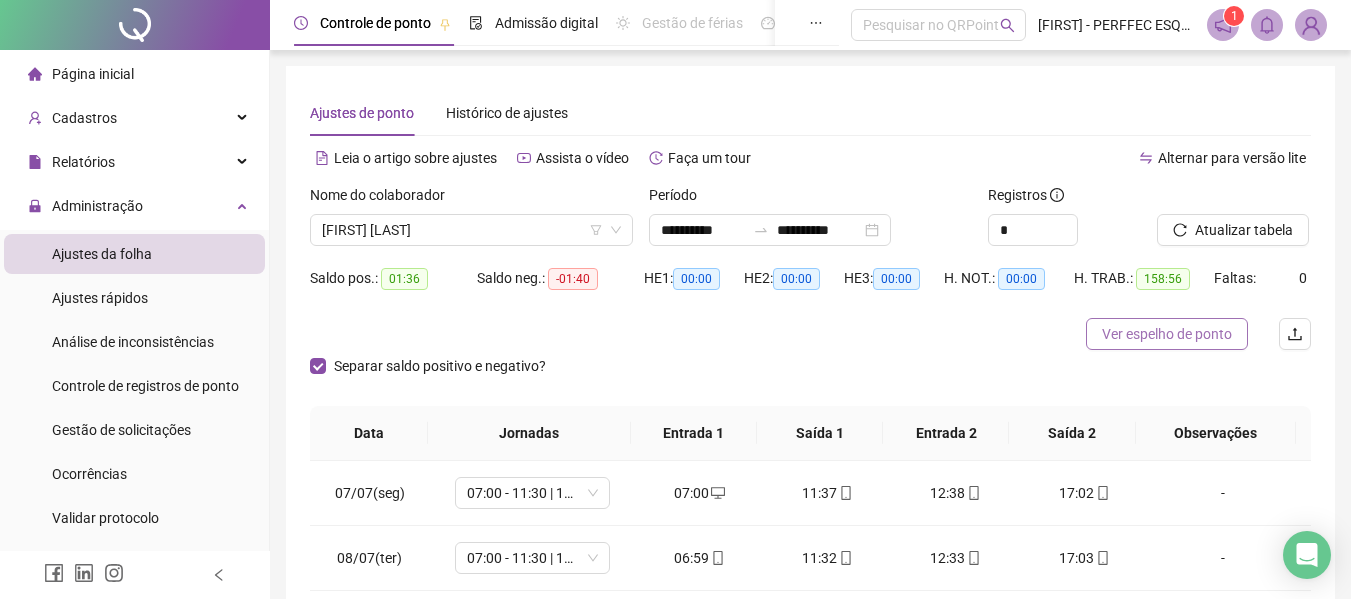 click on "Ver espelho de ponto" at bounding box center [1167, 334] 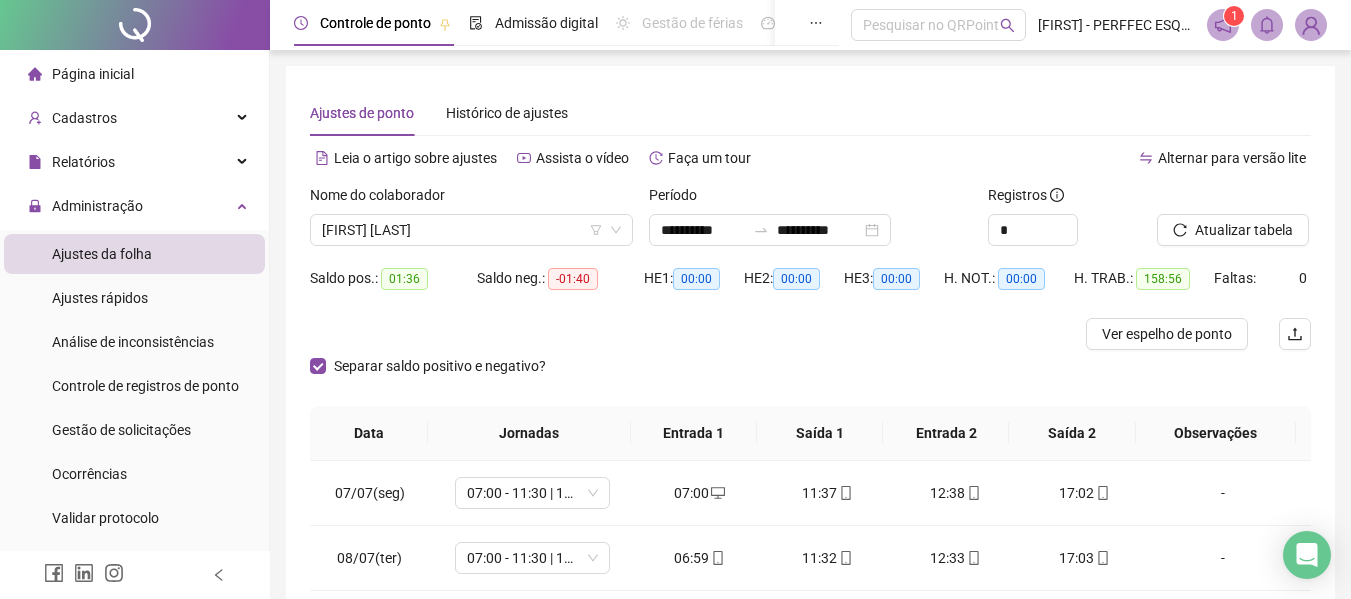 scroll, scrollTop: 200, scrollLeft: 0, axis: vertical 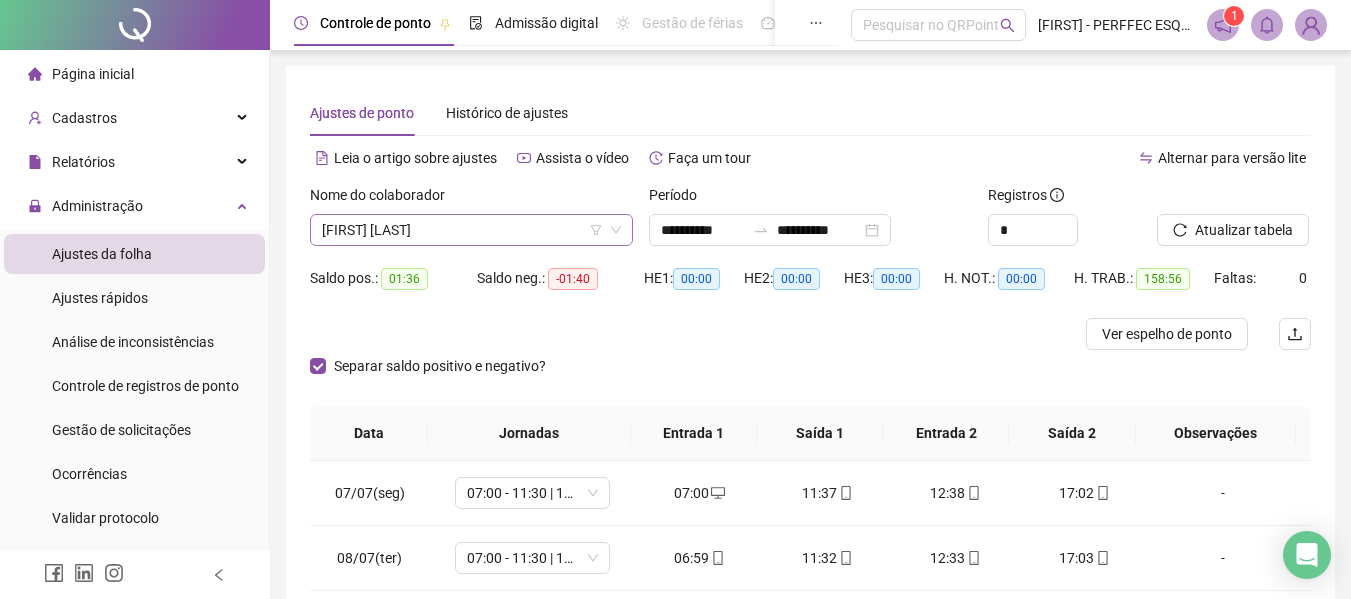 click on "[FIRST] [LAST]" at bounding box center (471, 230) 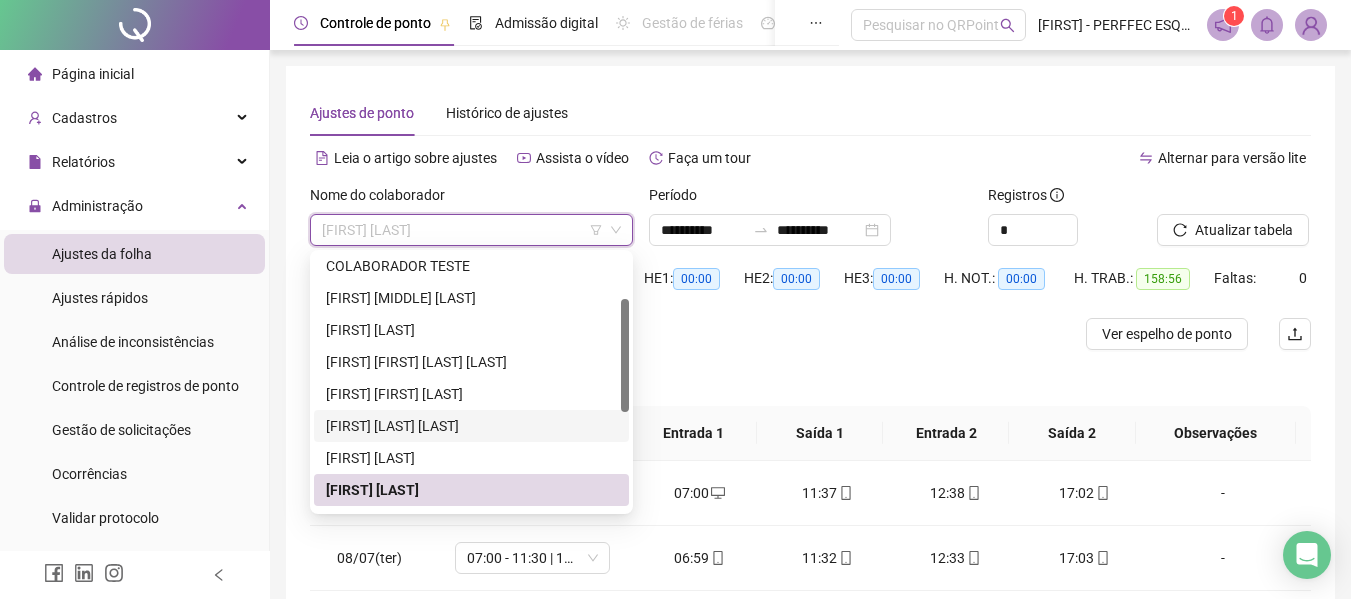 scroll, scrollTop: 200, scrollLeft: 0, axis: vertical 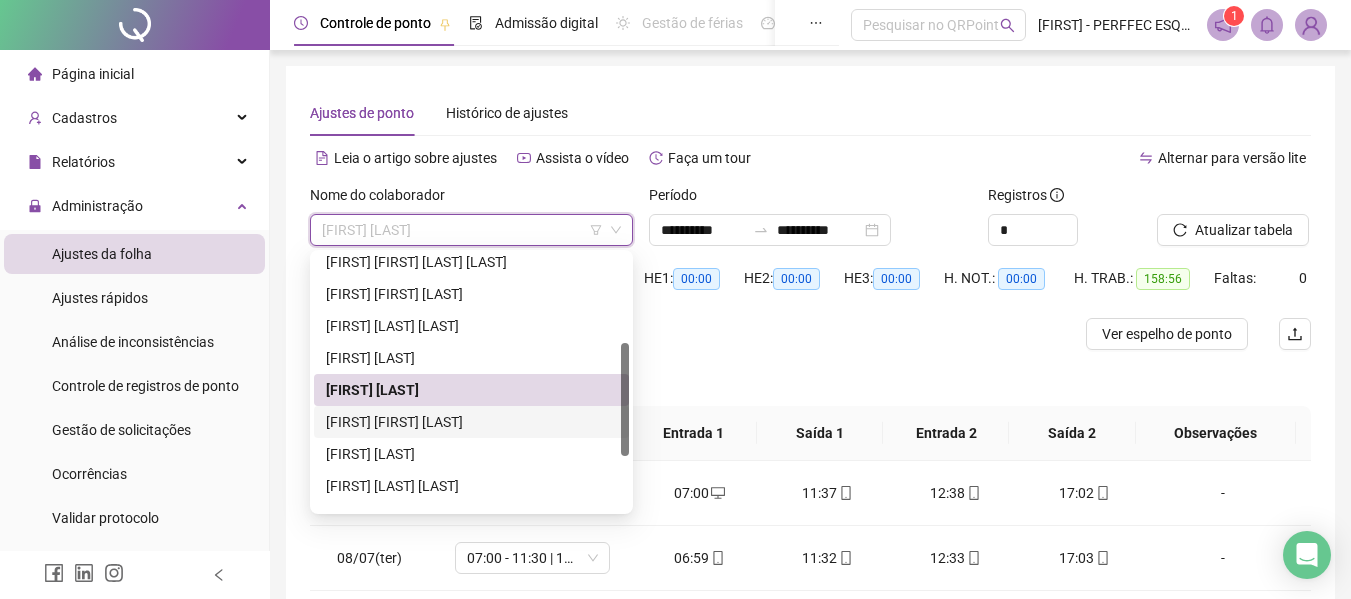 drag, startPoint x: 420, startPoint y: 426, endPoint x: 464, endPoint y: 413, distance: 45.88028 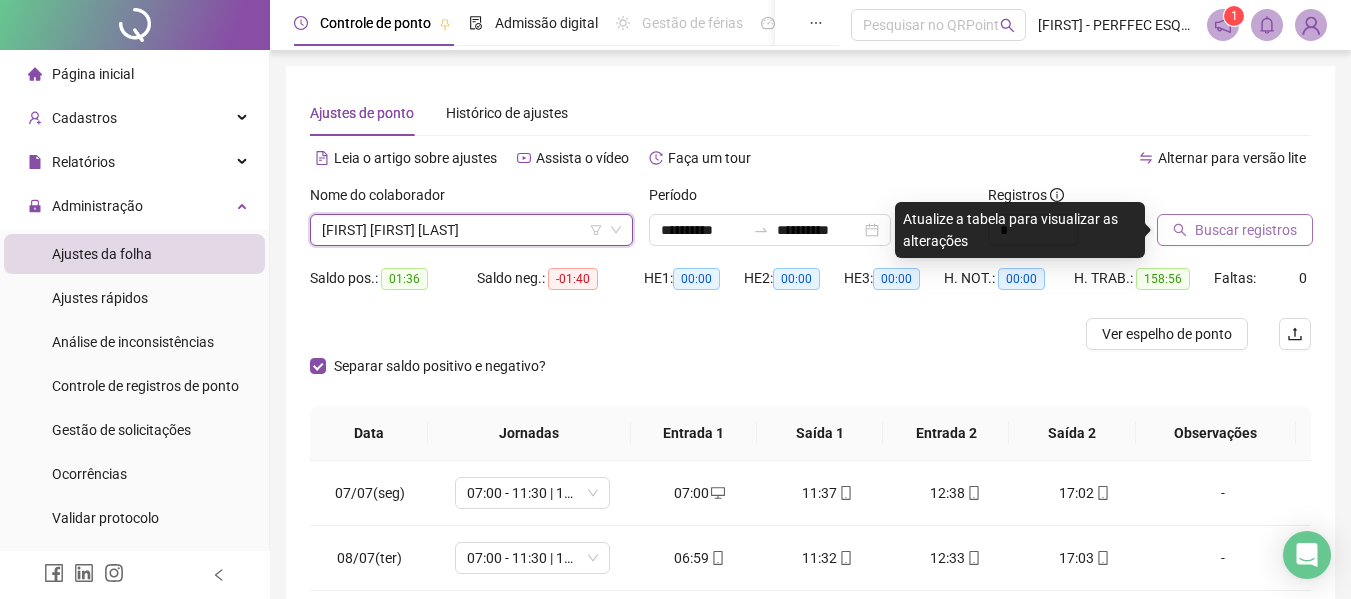 click on "Buscar registros" at bounding box center [1246, 230] 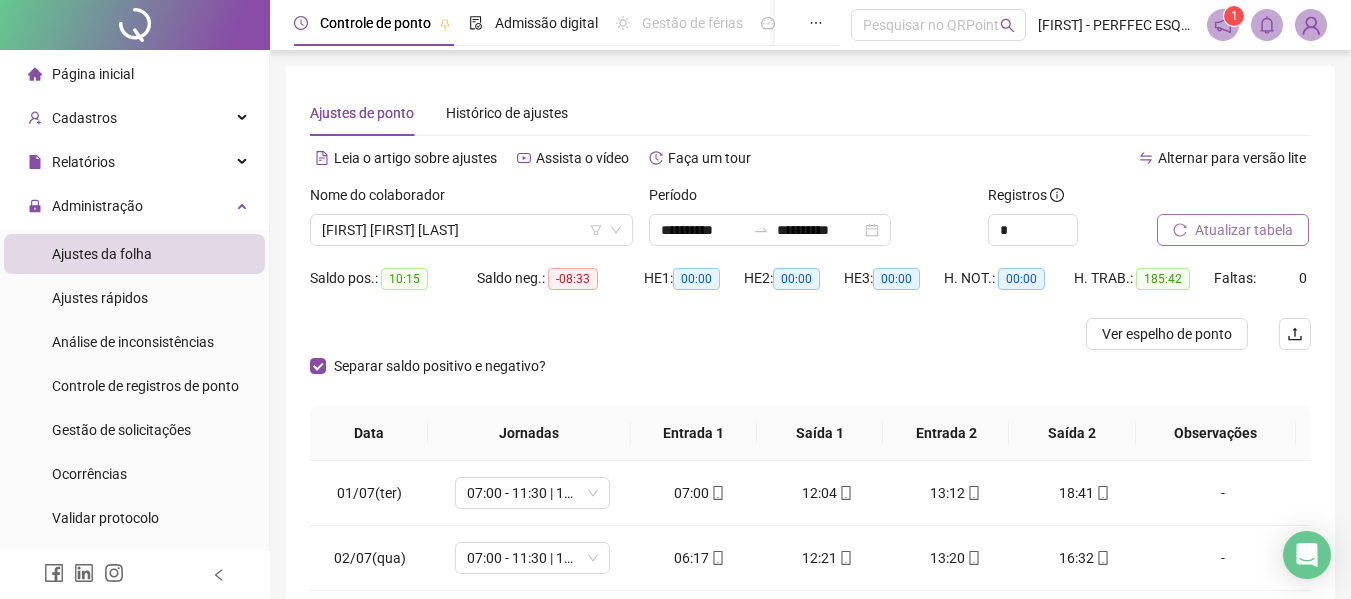 scroll, scrollTop: 200, scrollLeft: 0, axis: vertical 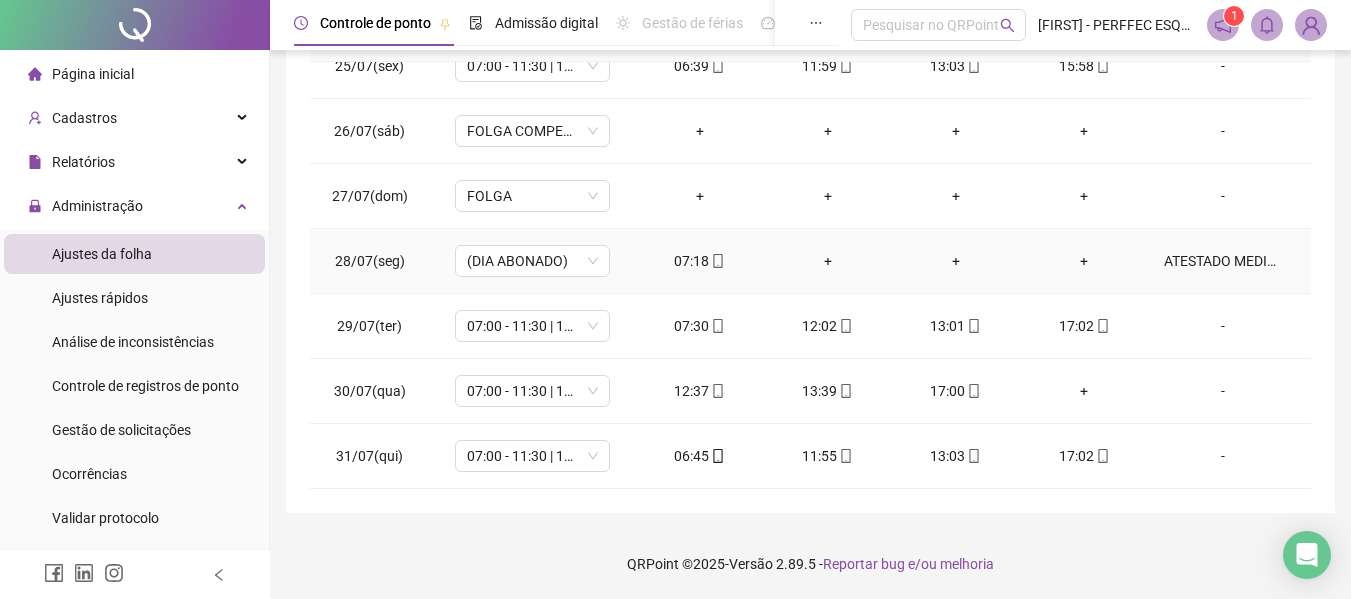 click on "ATESTADO MEDICO" at bounding box center (1223, 261) 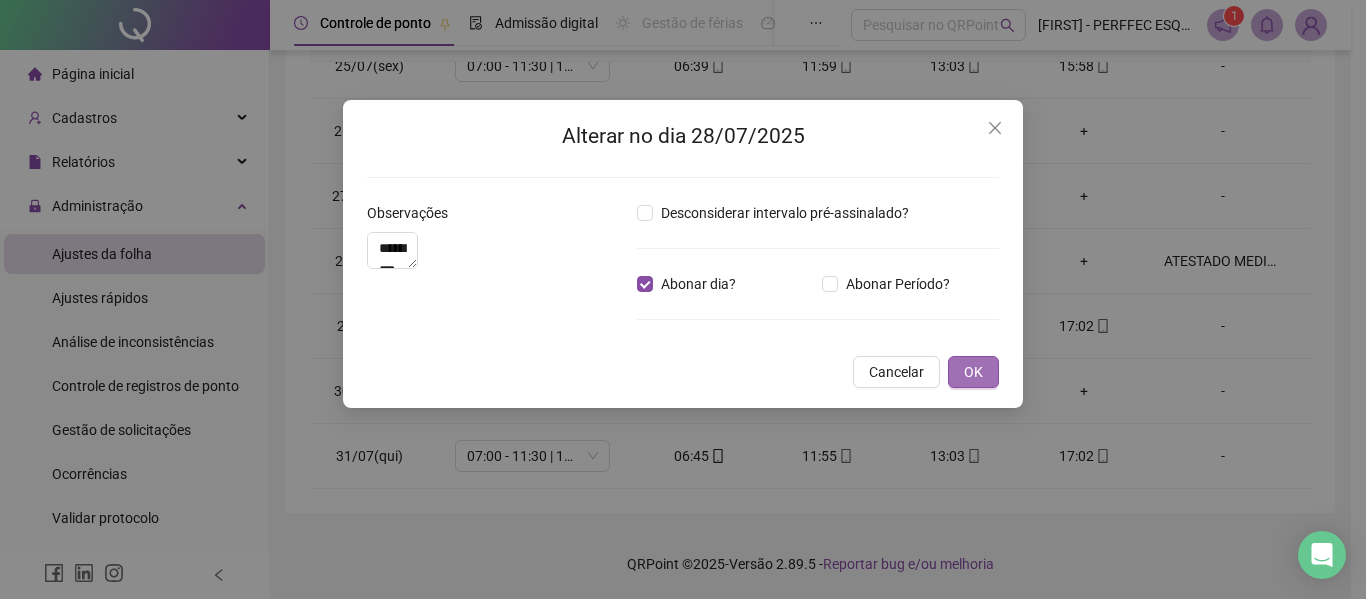 click on "OK" at bounding box center (973, 372) 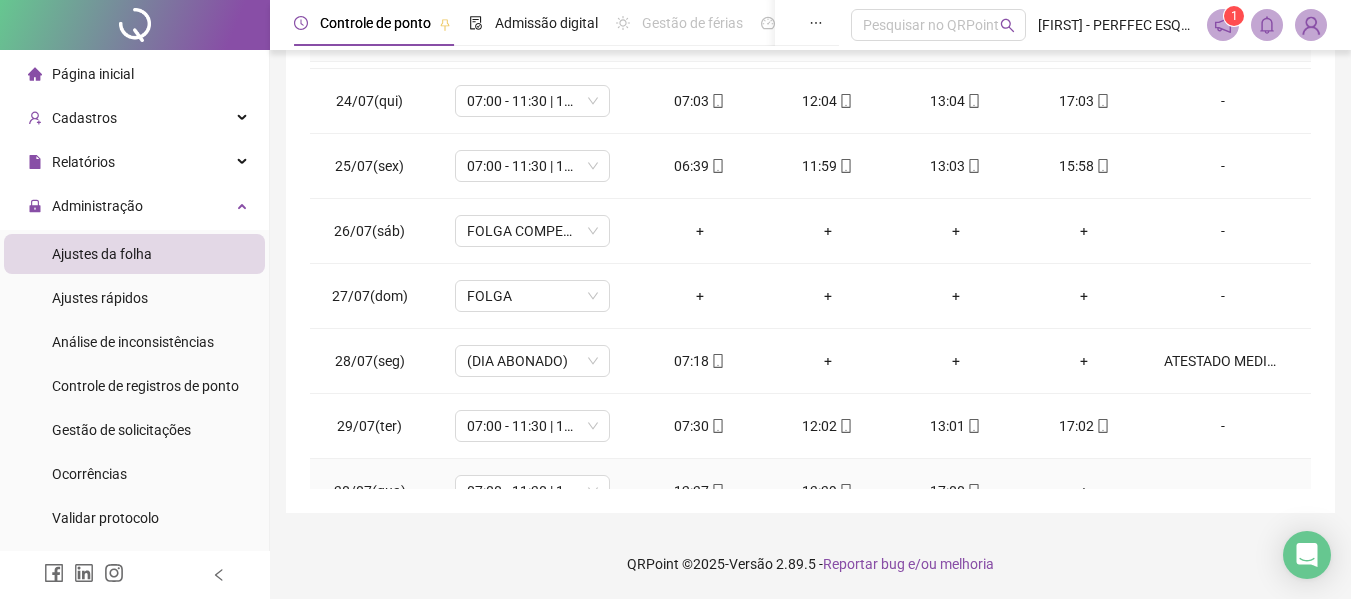 scroll, scrollTop: 1588, scrollLeft: 0, axis: vertical 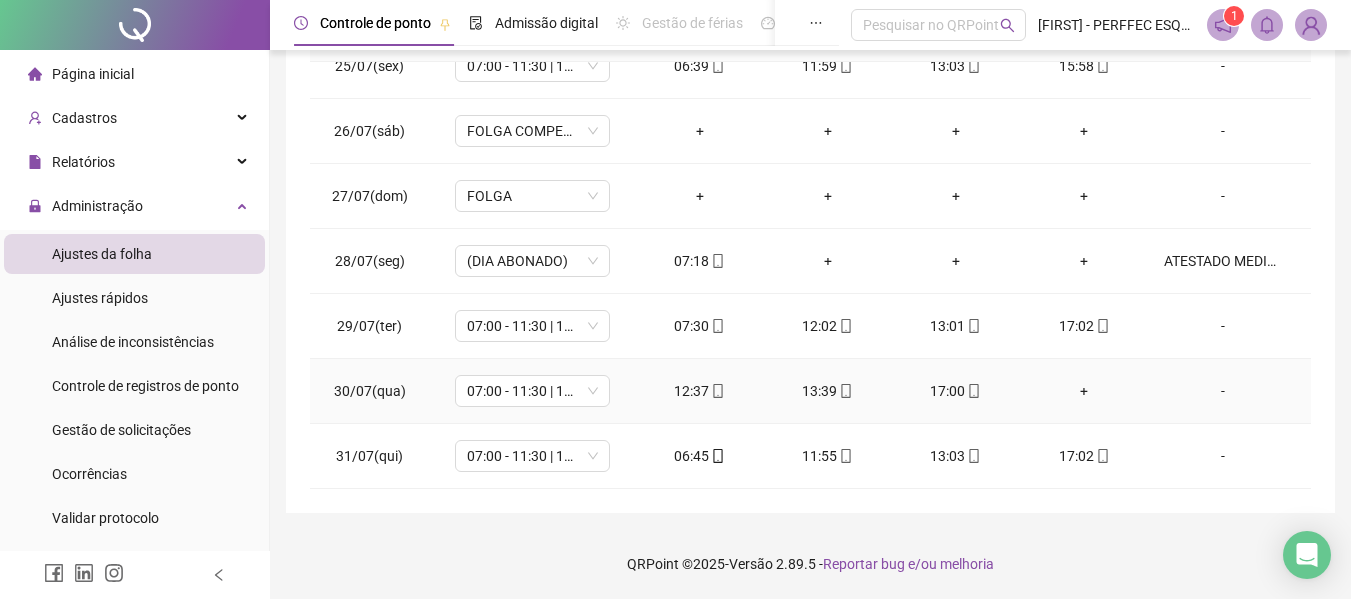click on "+" at bounding box center [1084, 391] 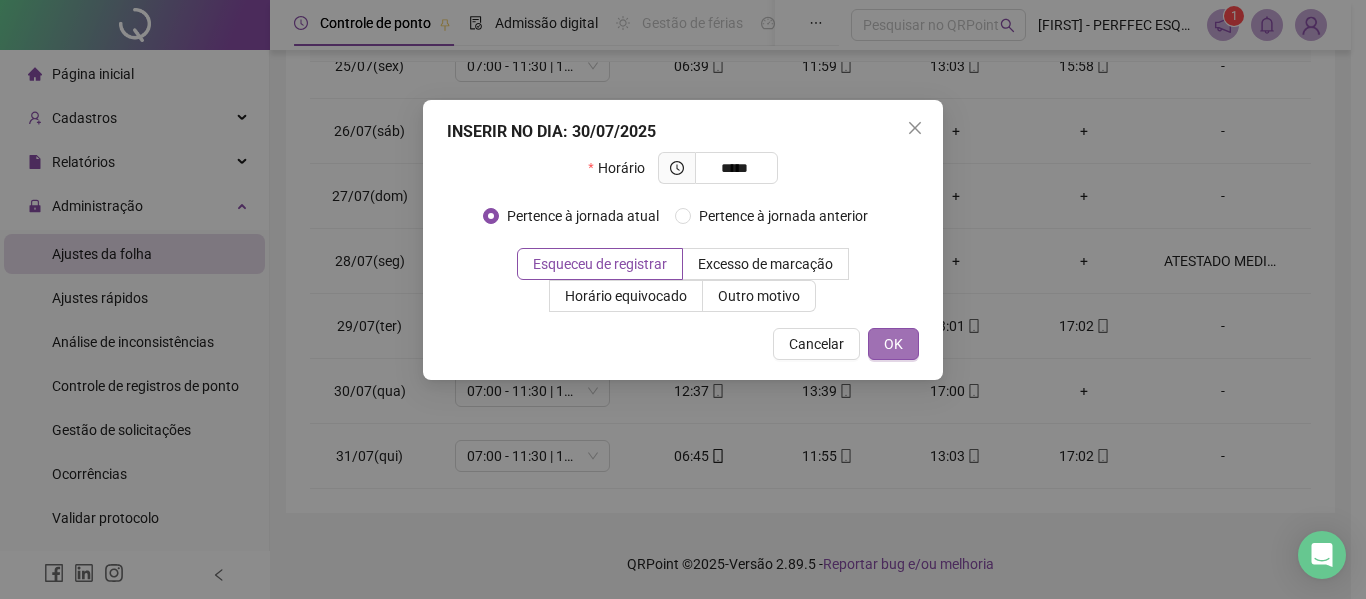 type on "*****" 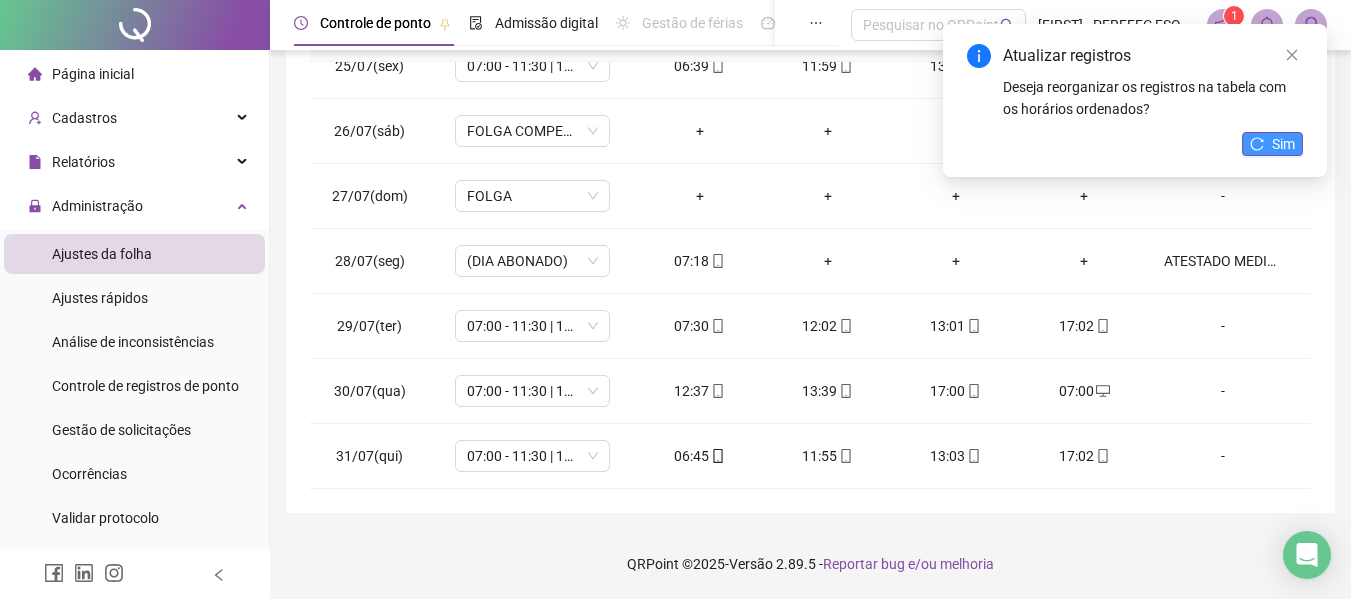 click on "Sim" at bounding box center (1272, 144) 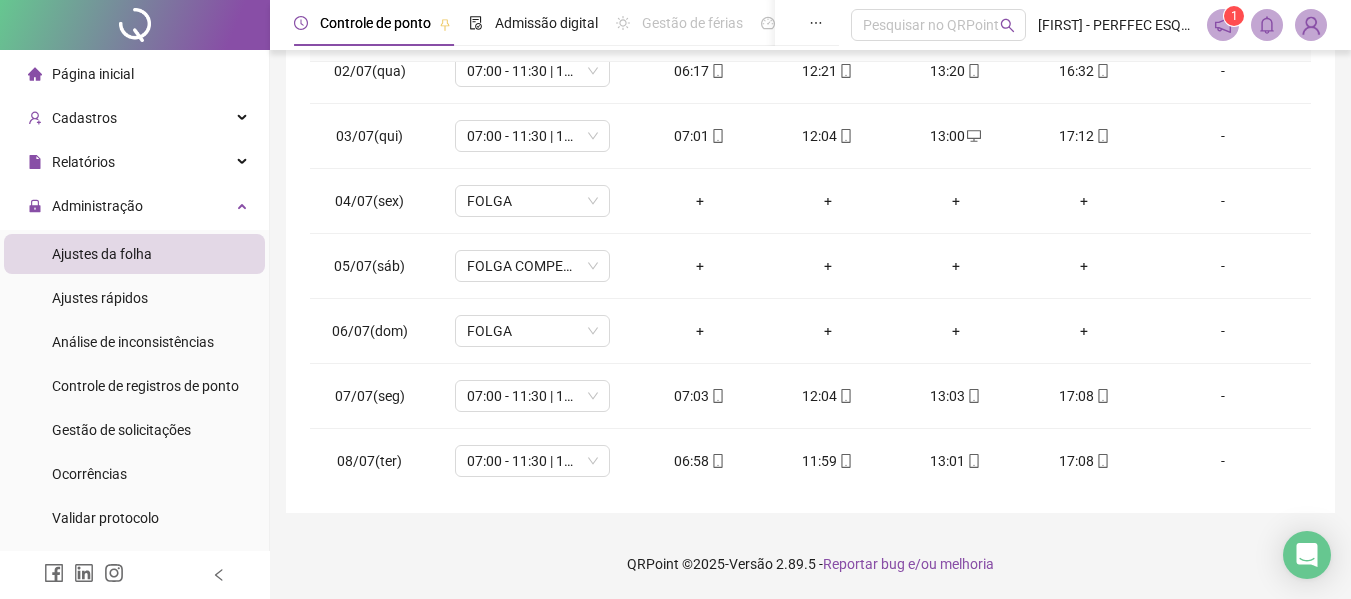 scroll, scrollTop: 0, scrollLeft: 0, axis: both 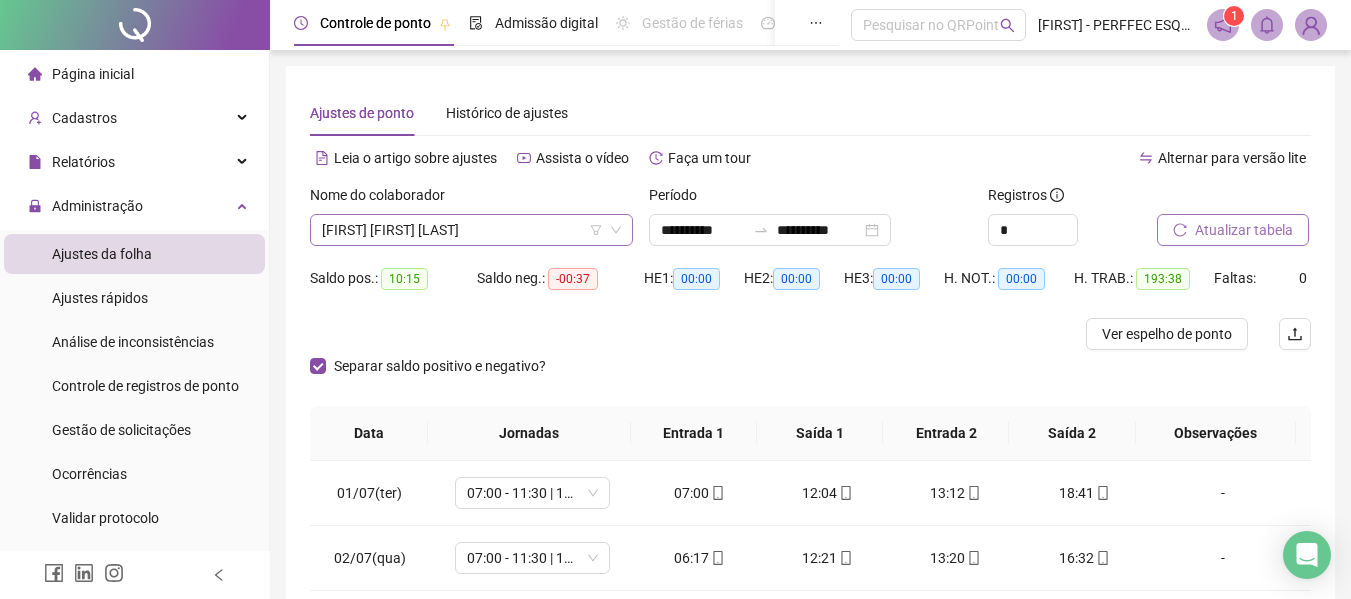 click on "[FIRST] [FIRST] [LAST]" at bounding box center (471, 230) 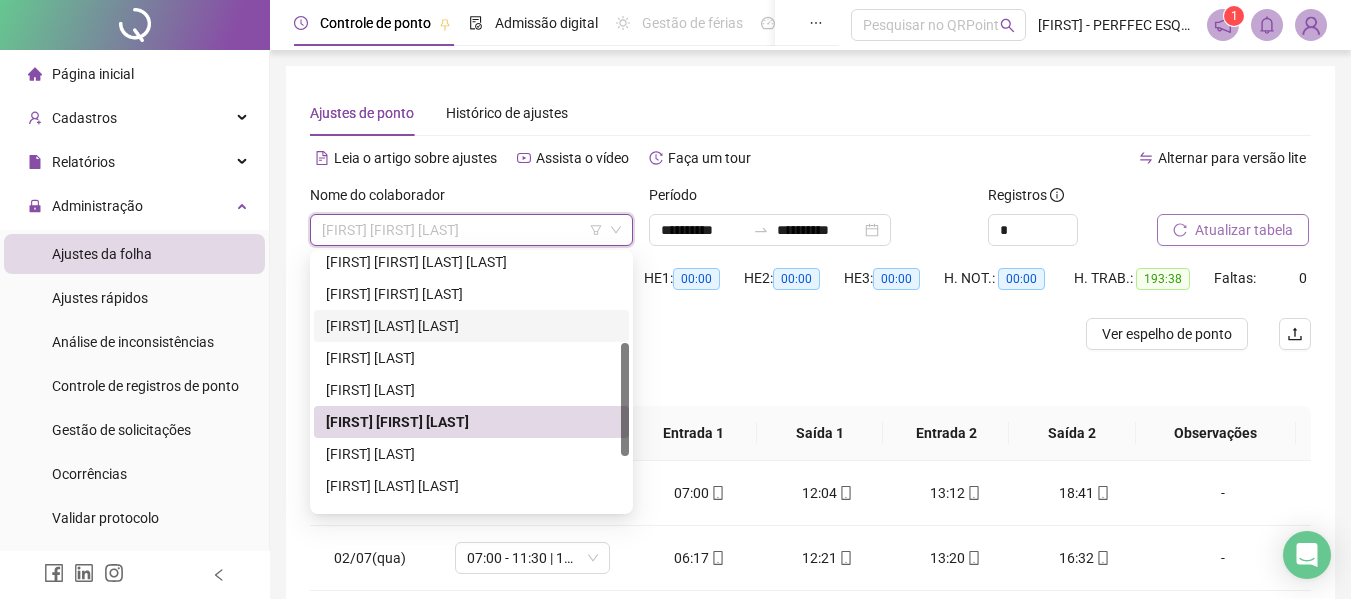 click on "[FIRST] [LAST] [LAST]" at bounding box center [471, 326] 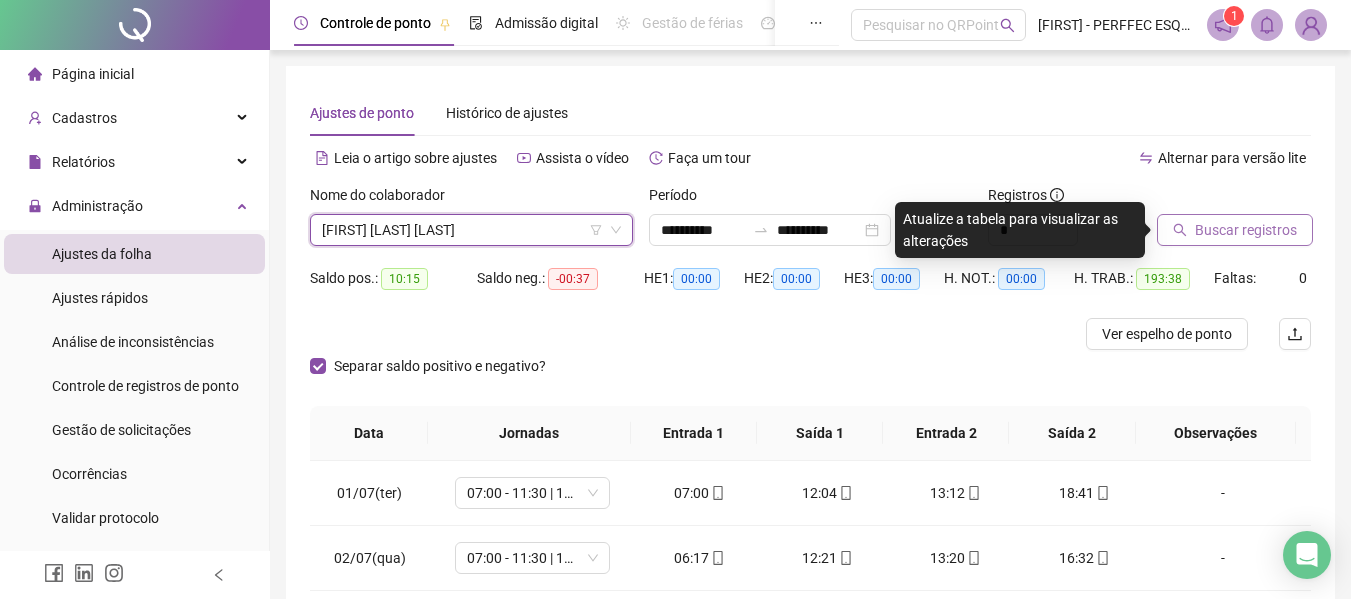 click on "Buscar registros" at bounding box center [1246, 230] 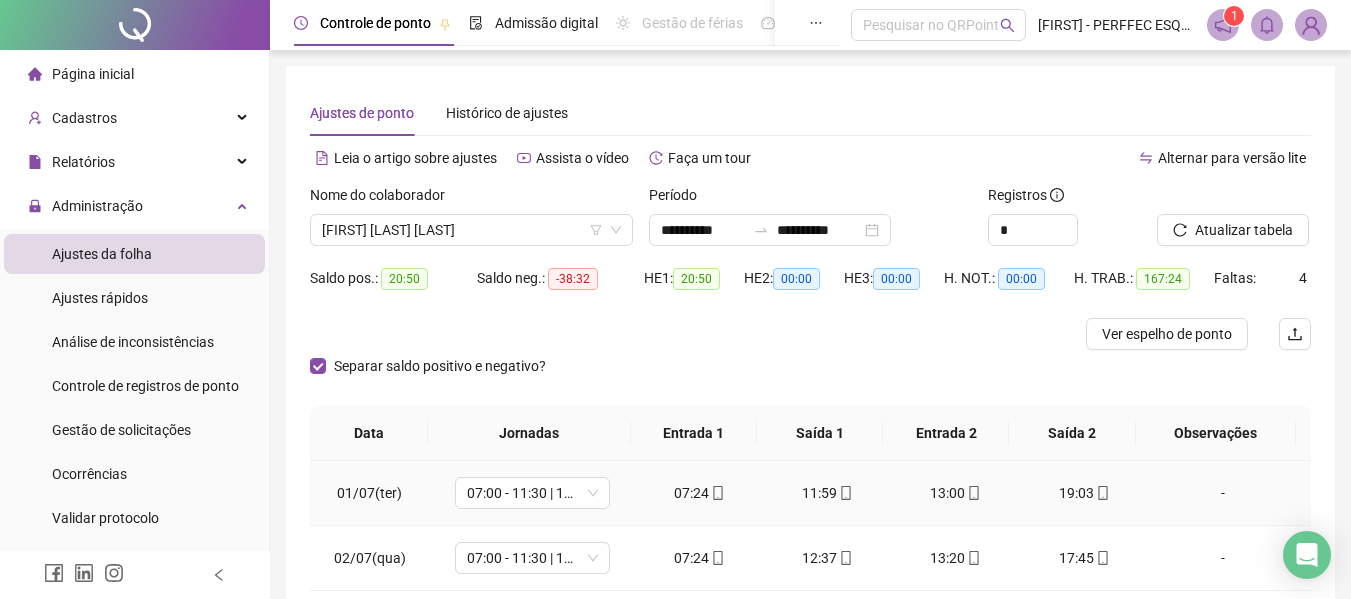 scroll, scrollTop: 200, scrollLeft: 0, axis: vertical 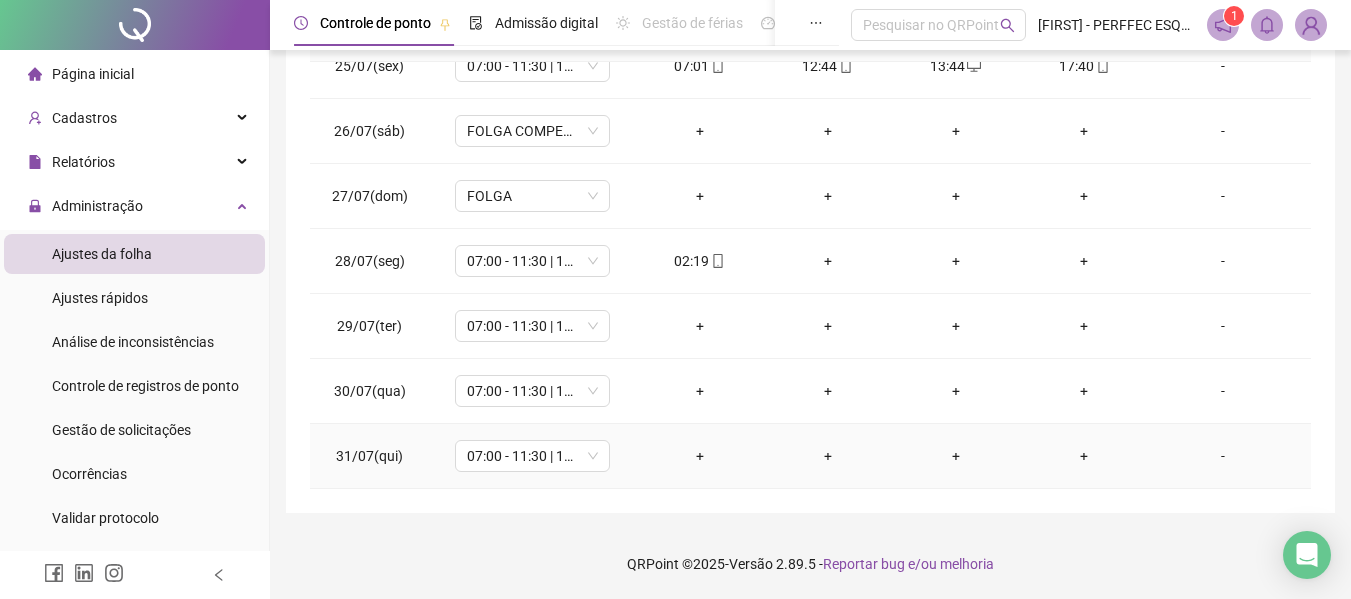 click on "+" at bounding box center [1084, 456] 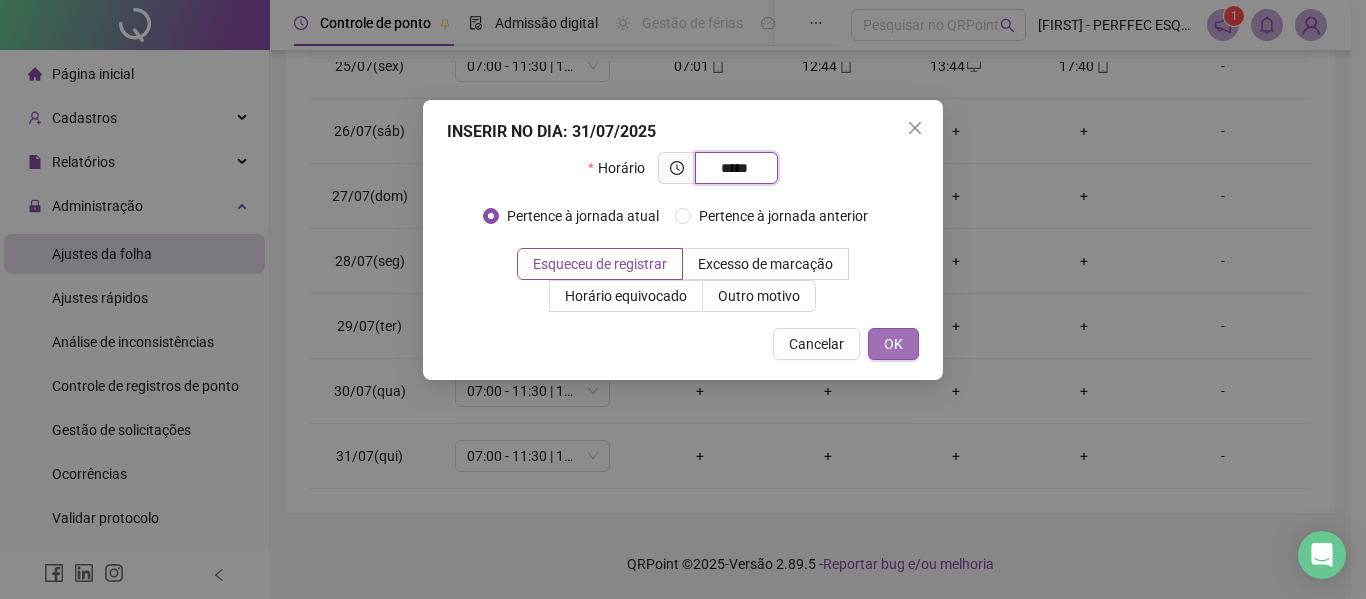 type on "*****" 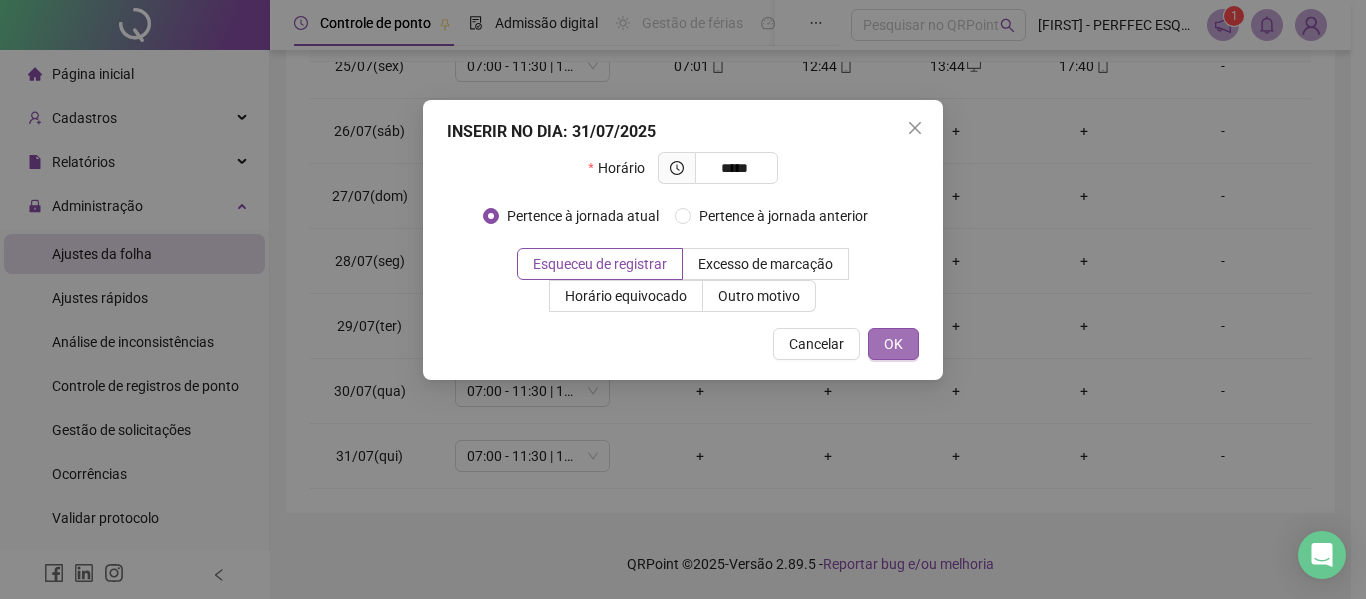 click on "OK" at bounding box center [893, 344] 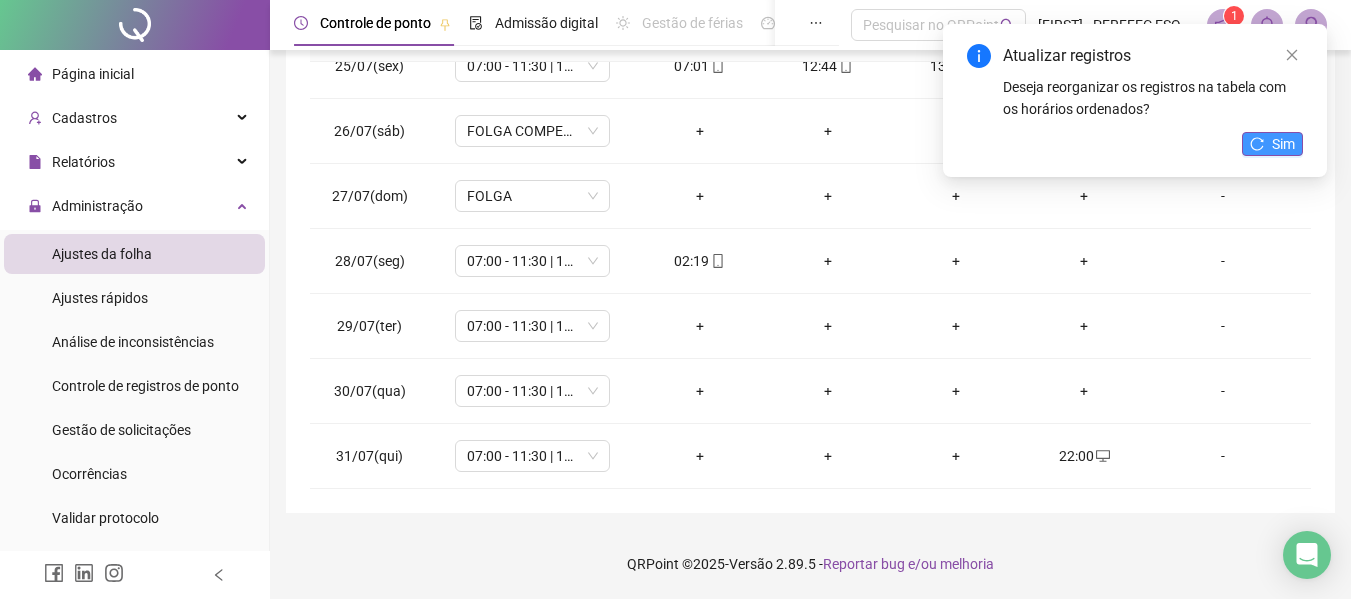 click on "Sim" at bounding box center [1272, 144] 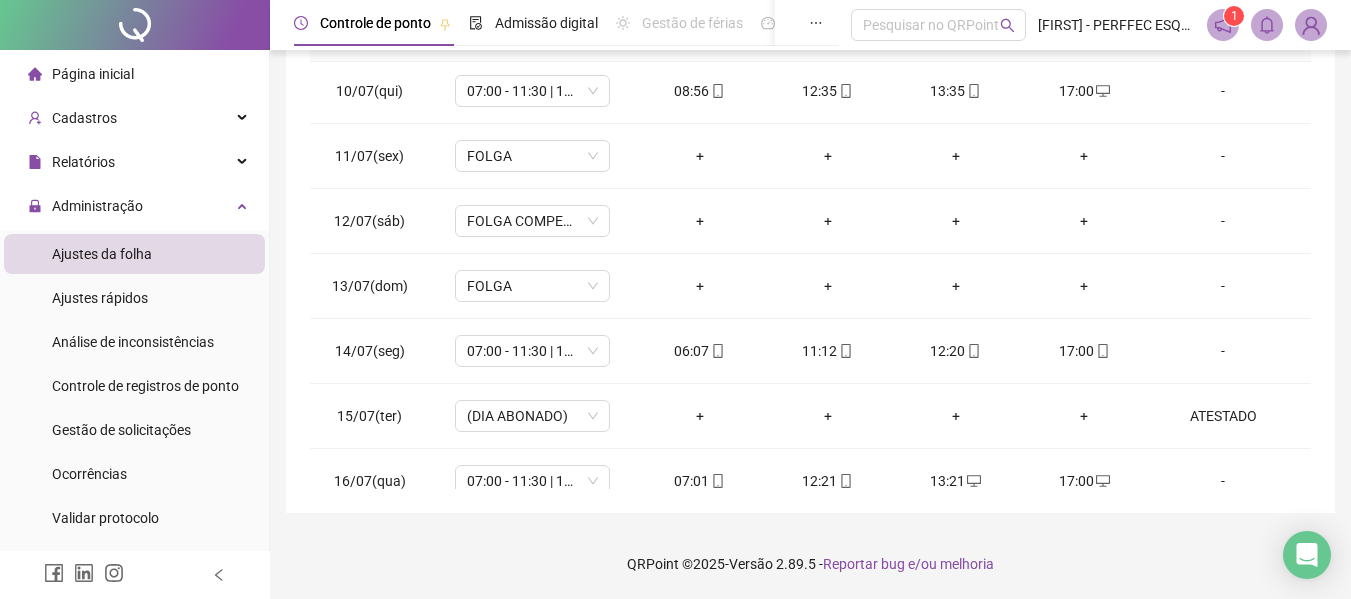 scroll, scrollTop: 0, scrollLeft: 0, axis: both 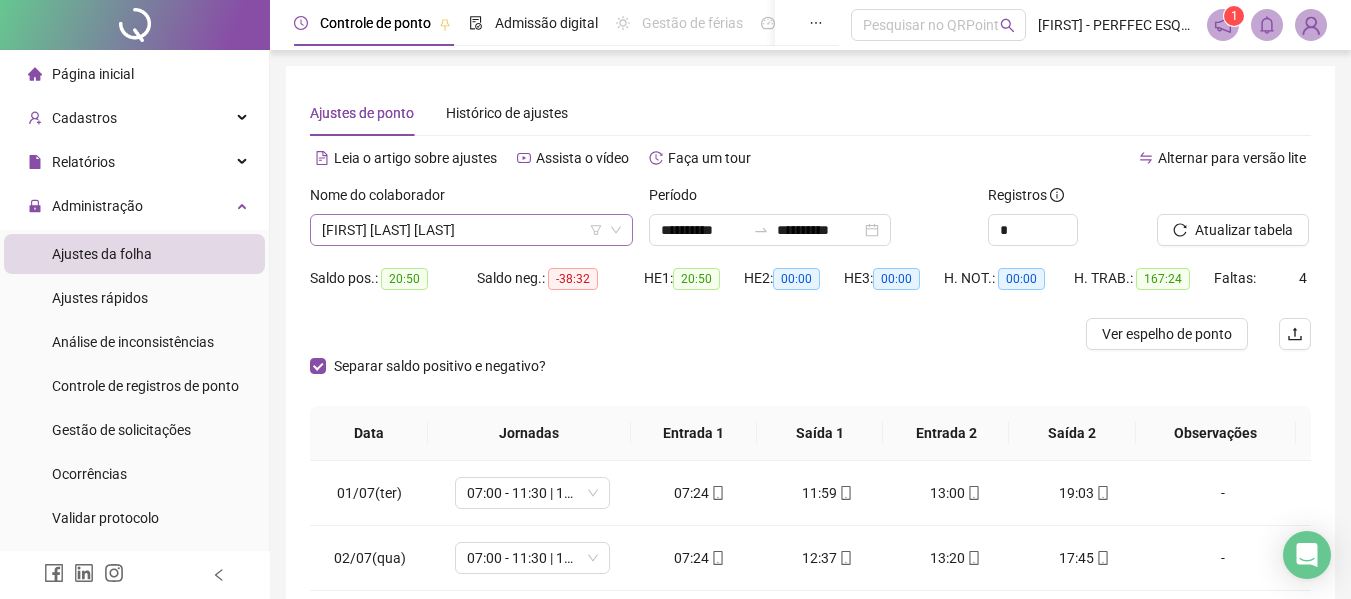 click on "[FIRST] [LAST] [LAST]" at bounding box center (471, 230) 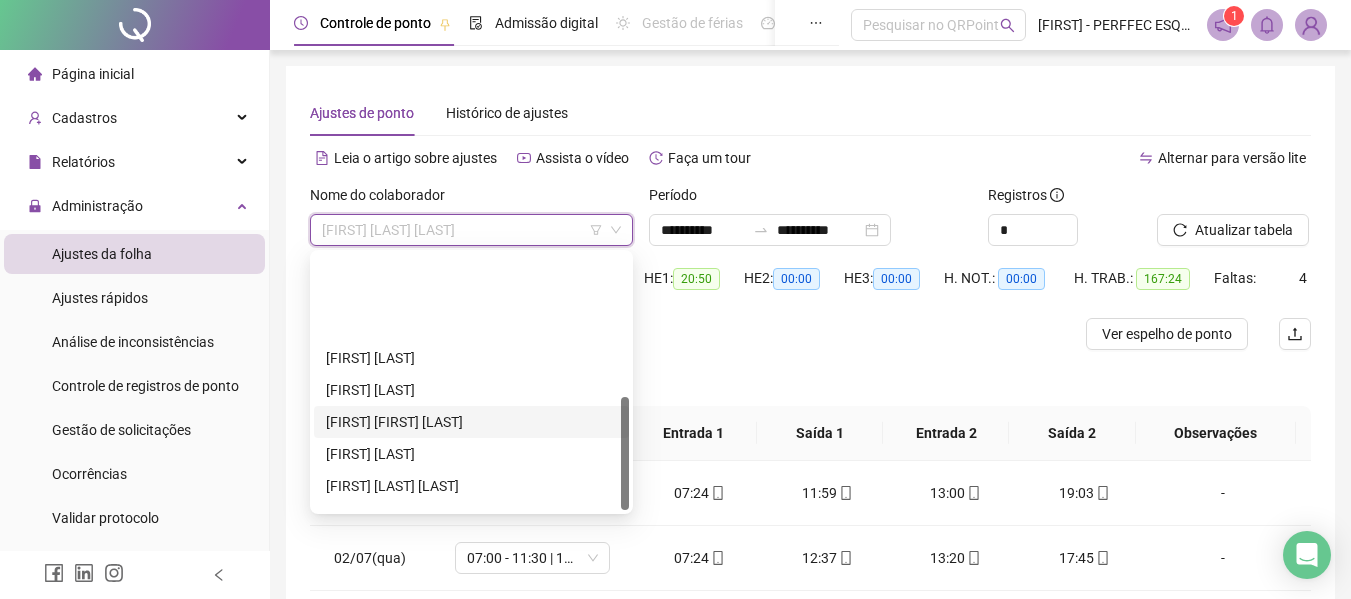 scroll, scrollTop: 320, scrollLeft: 0, axis: vertical 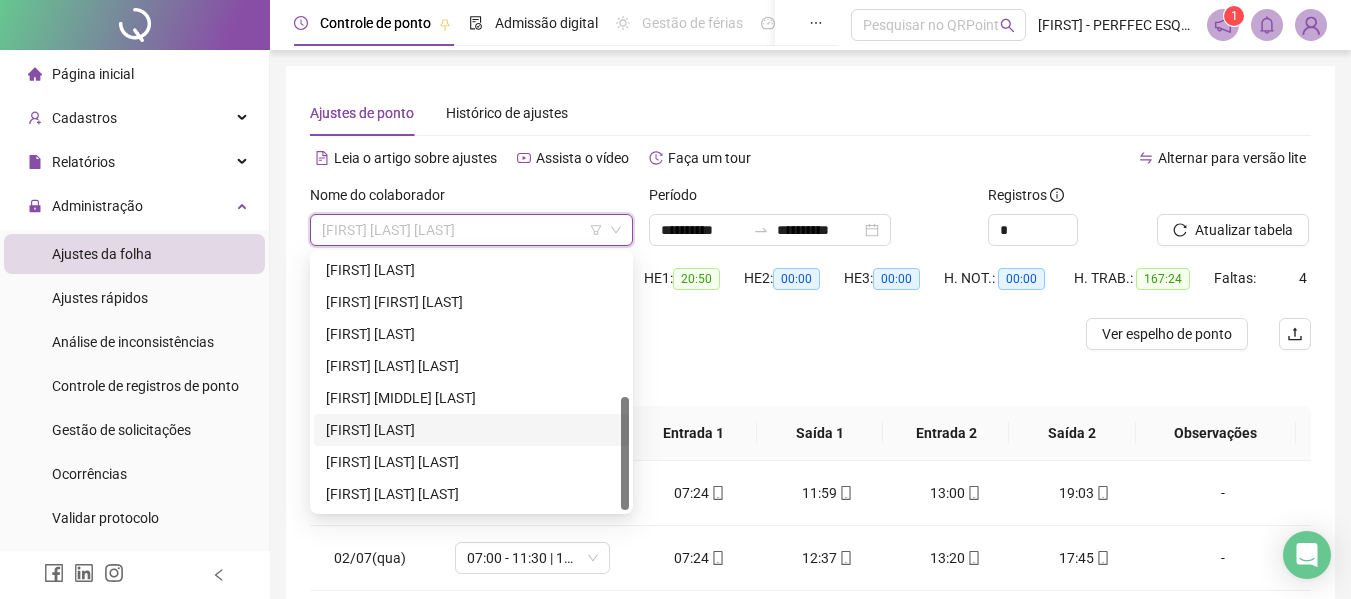 click on "[FIRST] [LAST]" at bounding box center (471, 430) 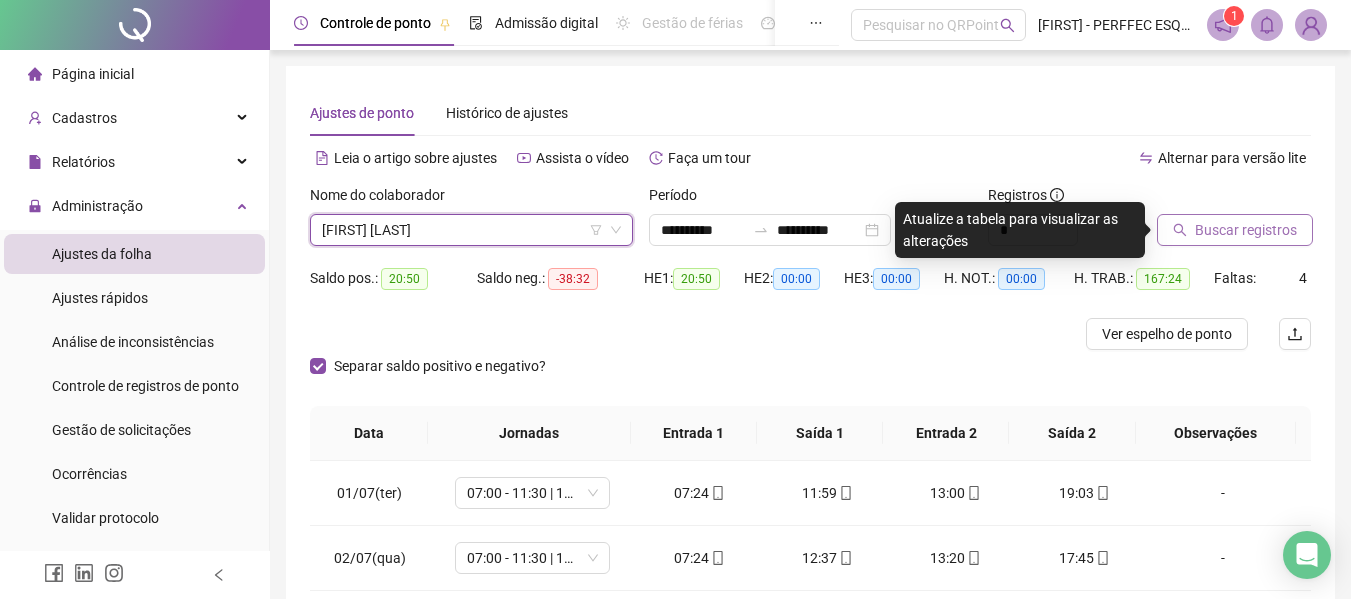 click on "Buscar registros" at bounding box center [1246, 230] 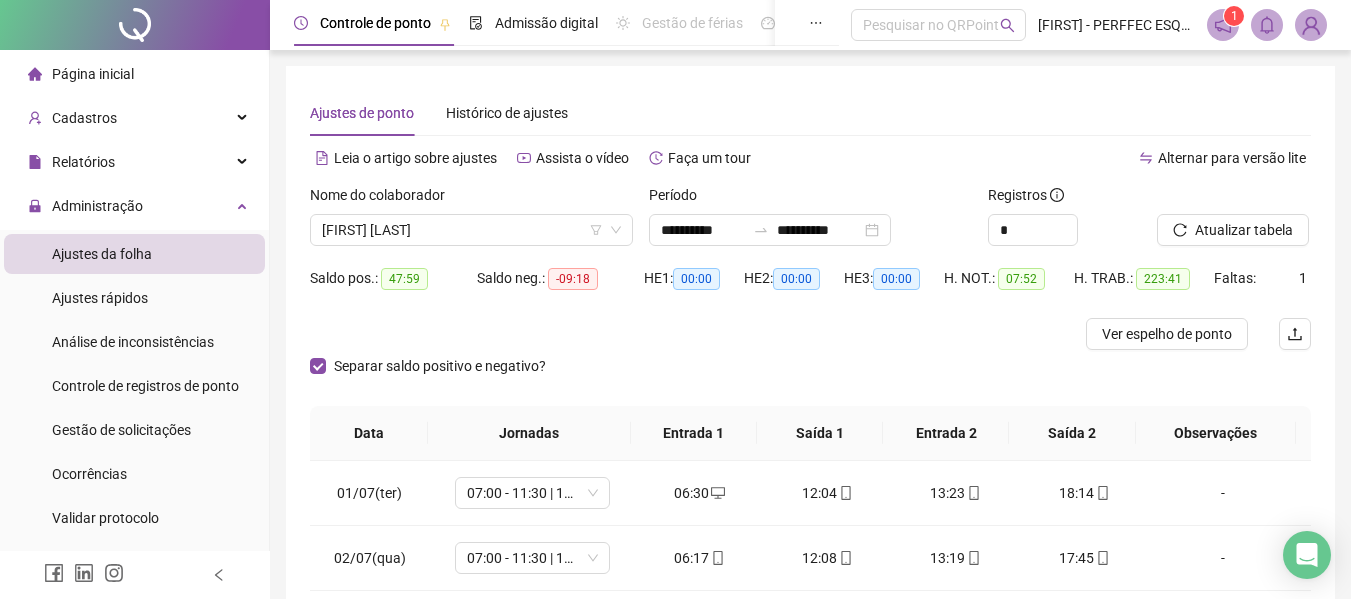 scroll, scrollTop: 200, scrollLeft: 0, axis: vertical 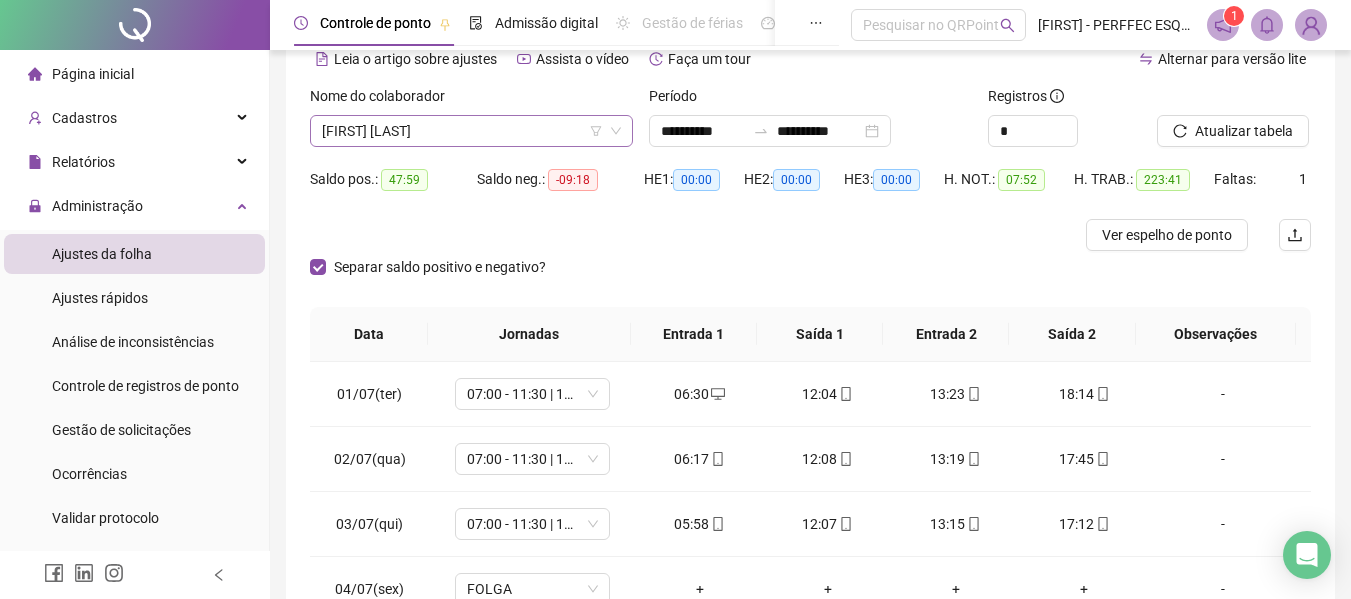 click on "[FIRST] [LAST]" at bounding box center [471, 131] 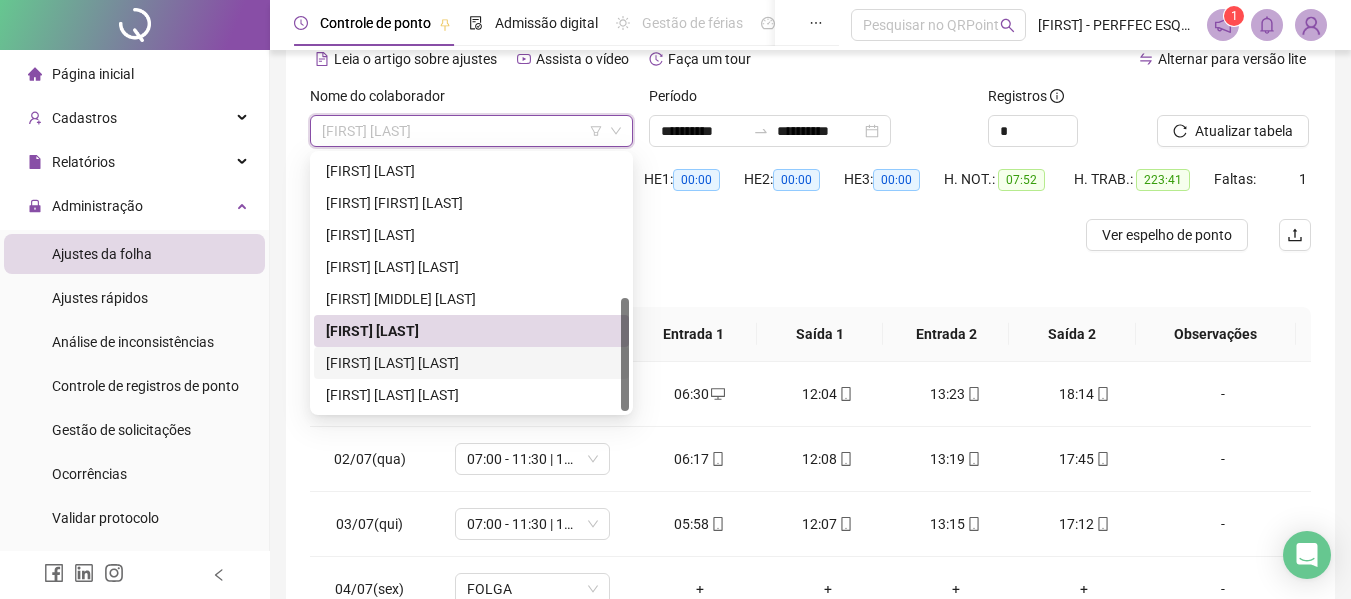 click on "[FIRST] [LAST] [LAST]" at bounding box center (471, 363) 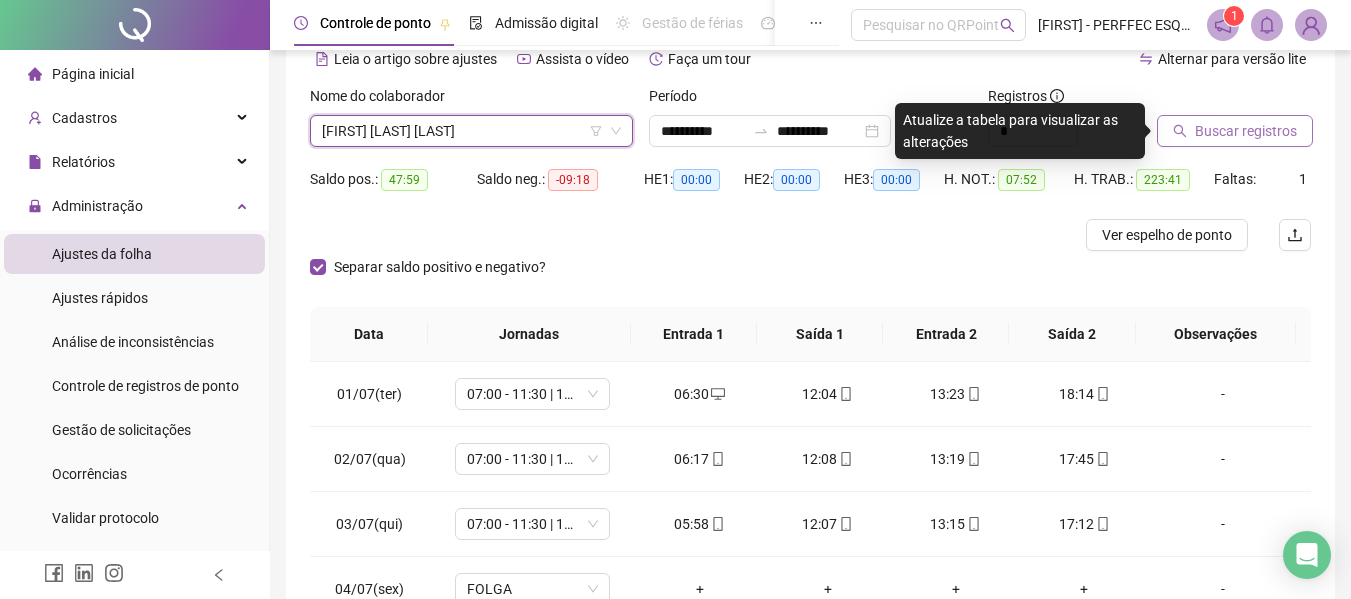 click on "Buscar registros" at bounding box center [1246, 131] 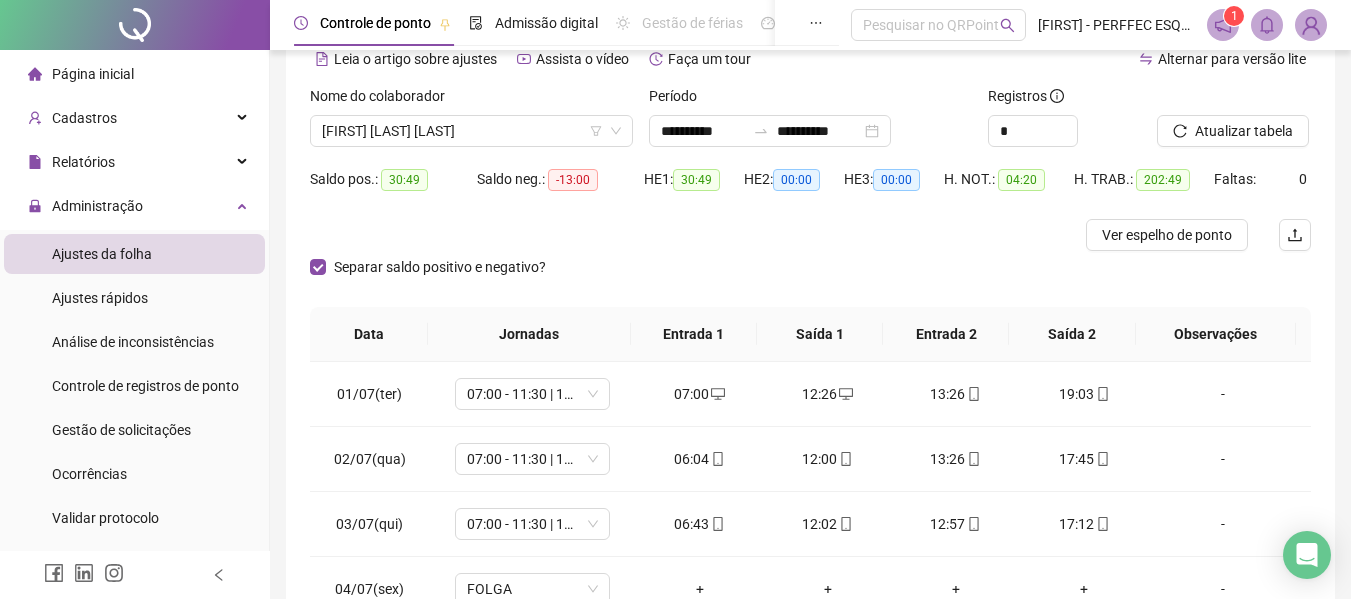 scroll, scrollTop: 399, scrollLeft: 0, axis: vertical 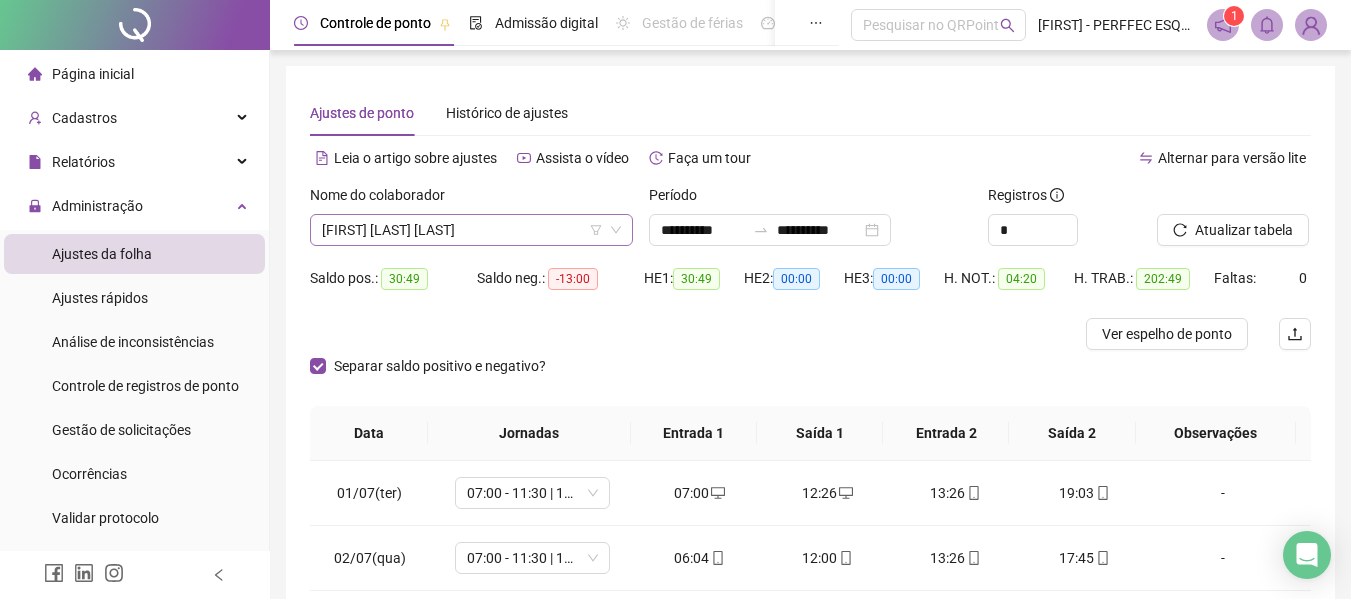 click on "[FIRST] [LAST] [LAST]" at bounding box center (471, 230) 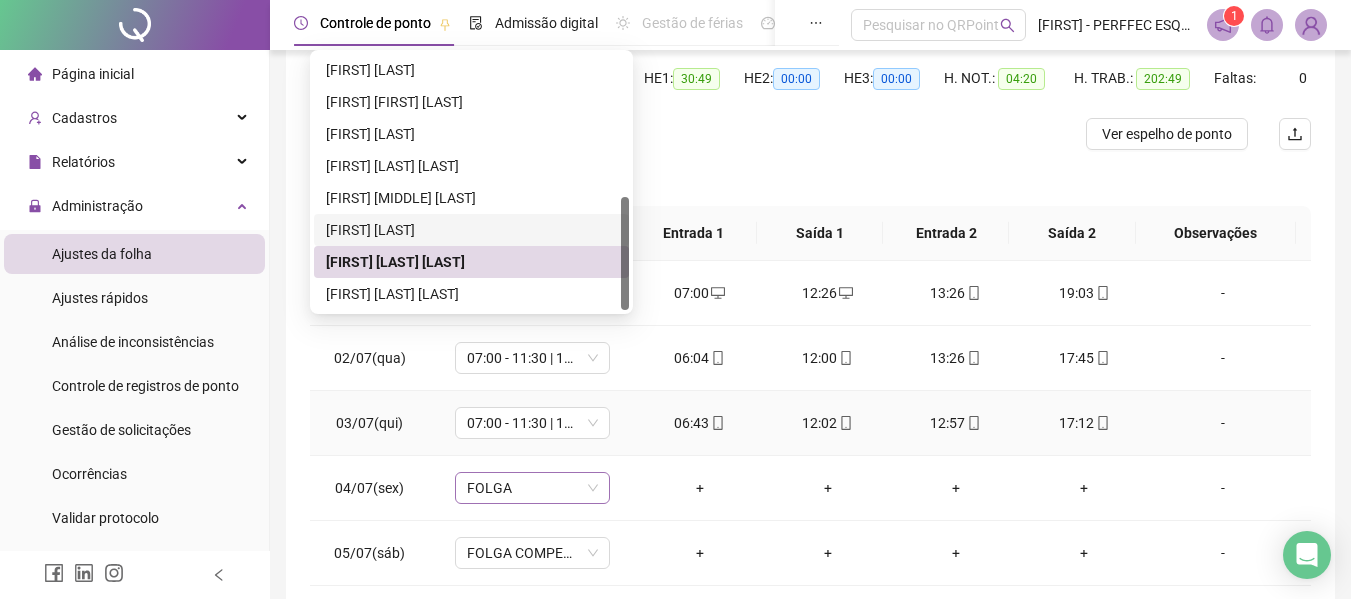 scroll, scrollTop: 300, scrollLeft: 0, axis: vertical 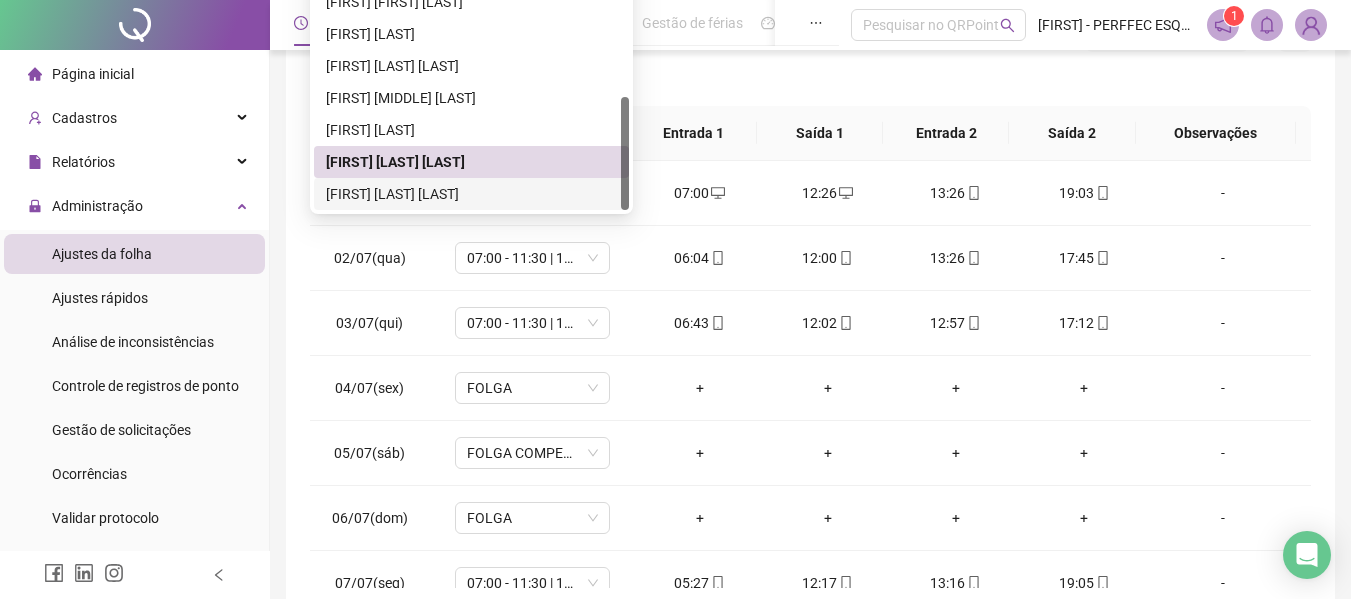 click on "[FIRST] [LAST] [LAST]" at bounding box center (471, 194) 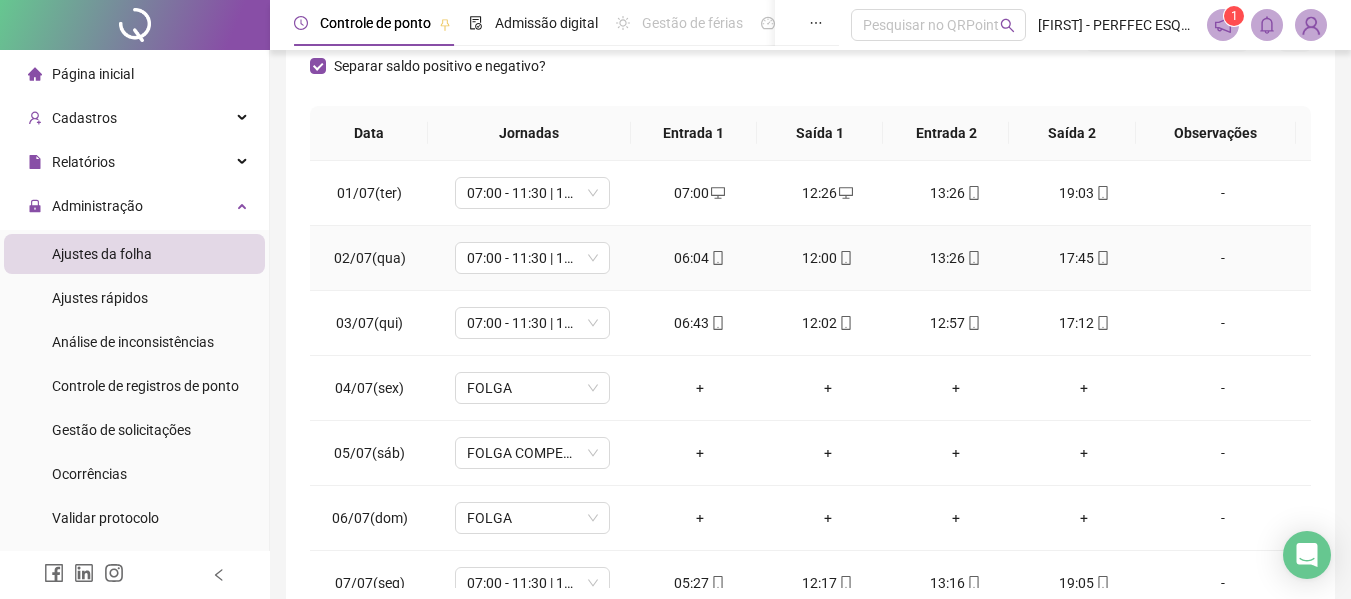 scroll, scrollTop: 0, scrollLeft: 0, axis: both 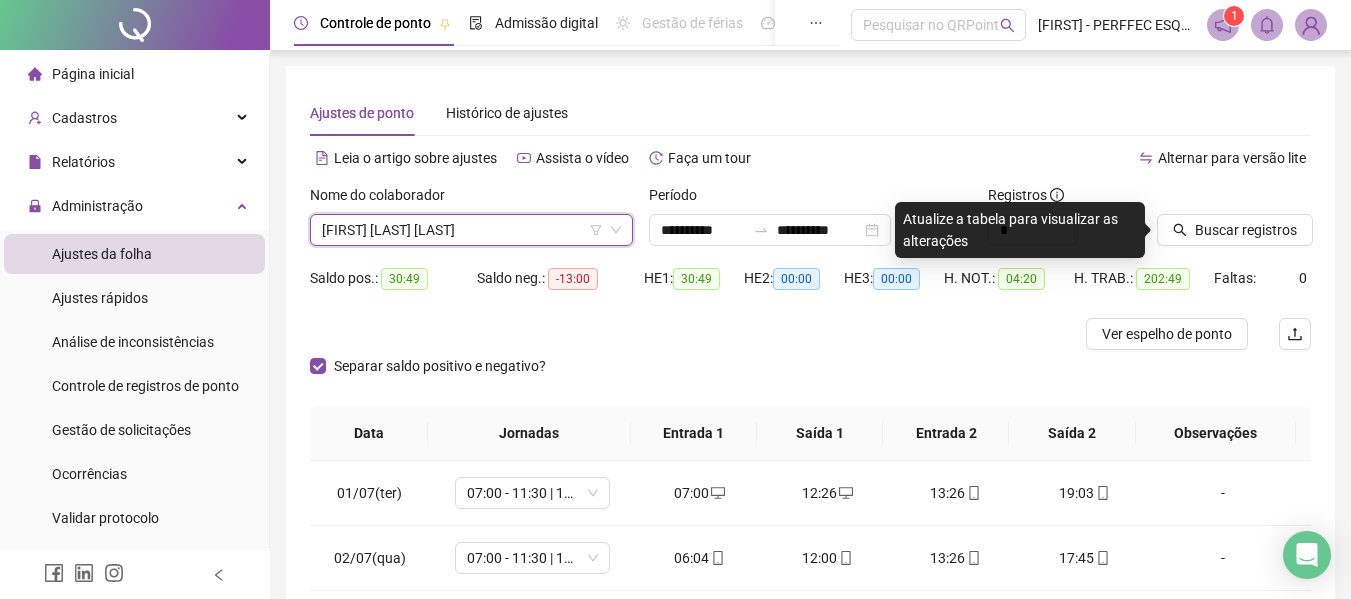 click on "Buscar registros" at bounding box center (1246, 230) 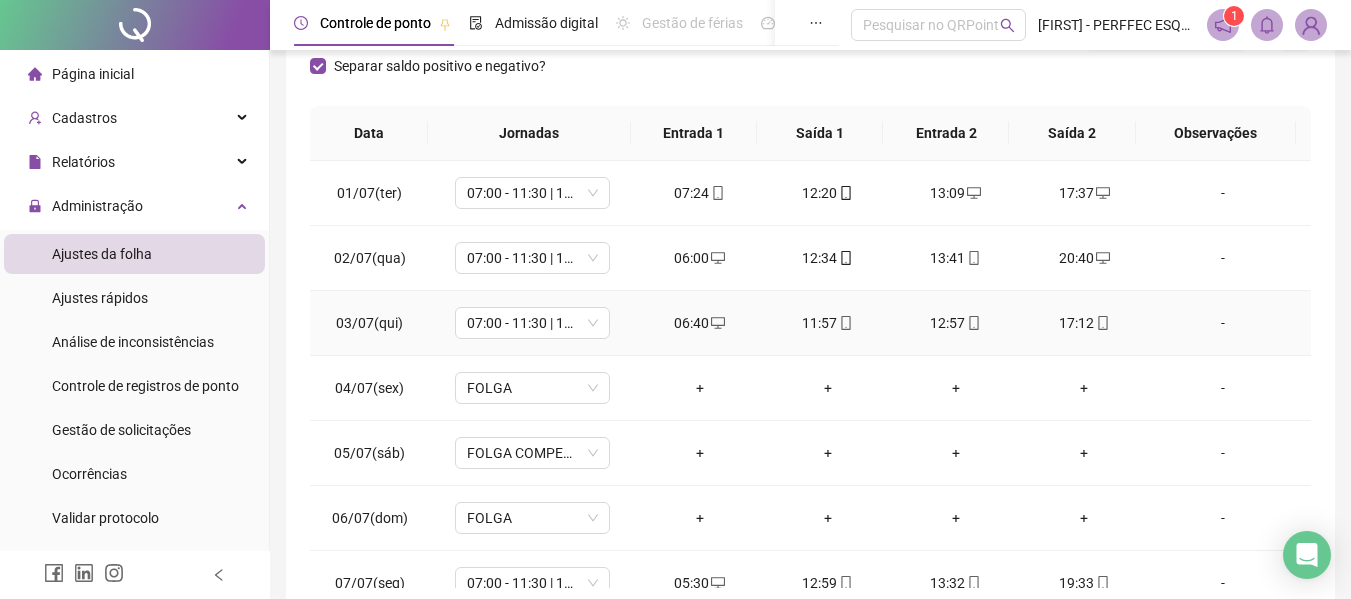 scroll, scrollTop: 399, scrollLeft: 0, axis: vertical 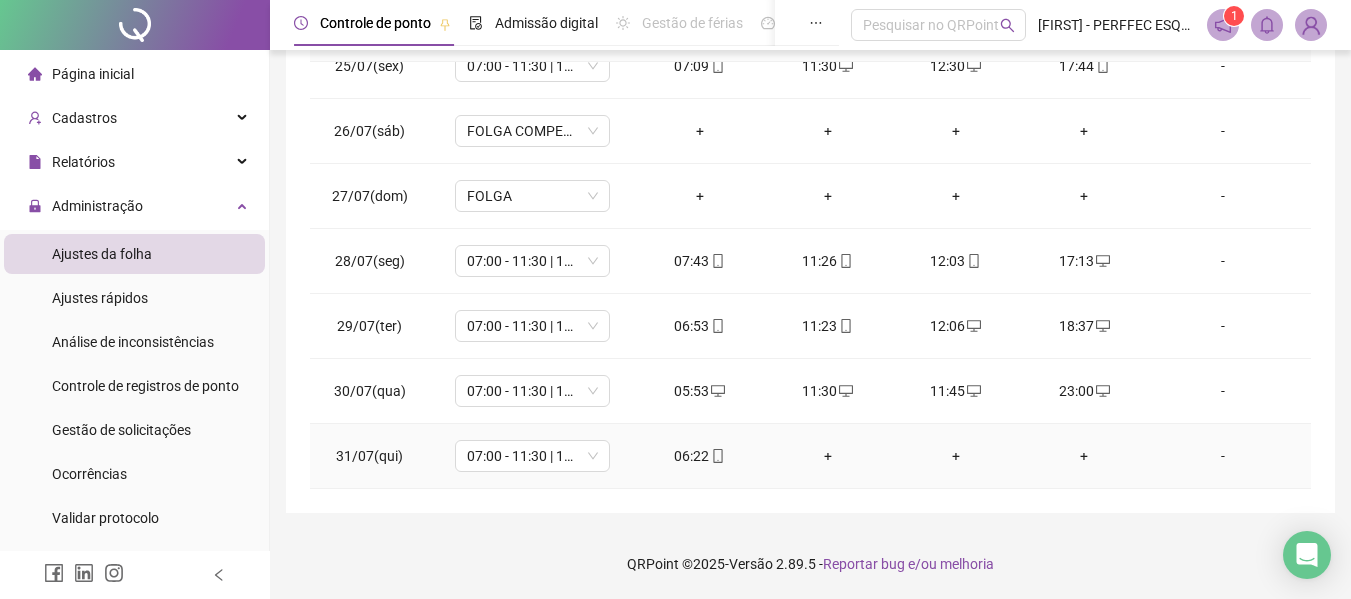 type 